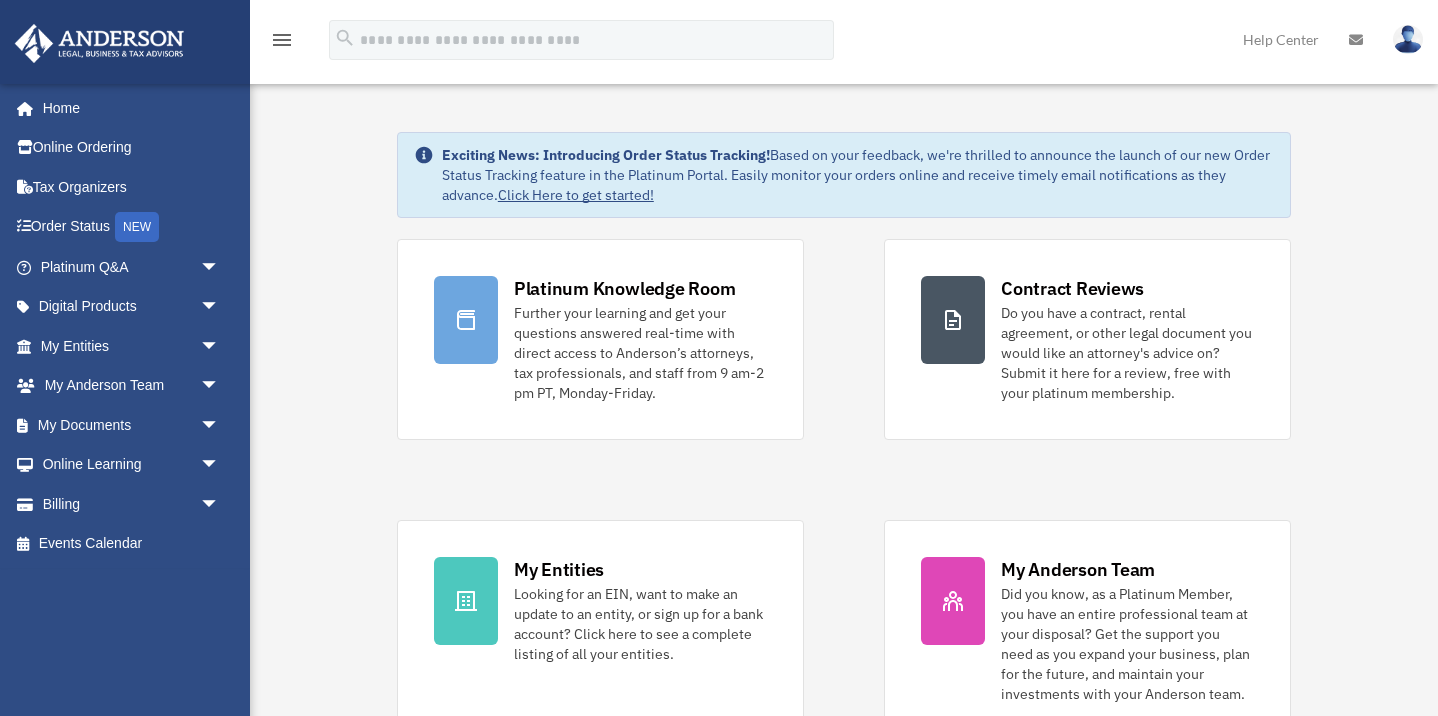 scroll, scrollTop: 0, scrollLeft: 0, axis: both 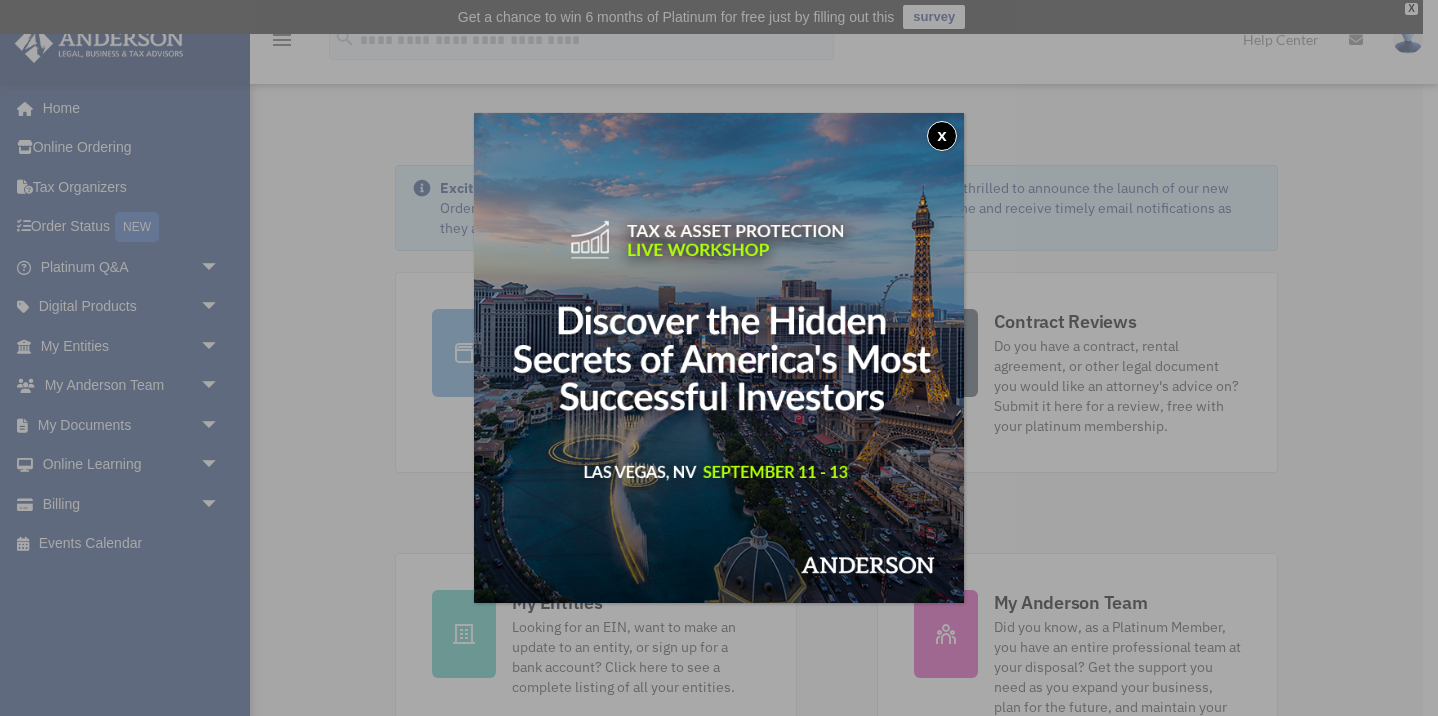 click on "x" at bounding box center [719, 358] 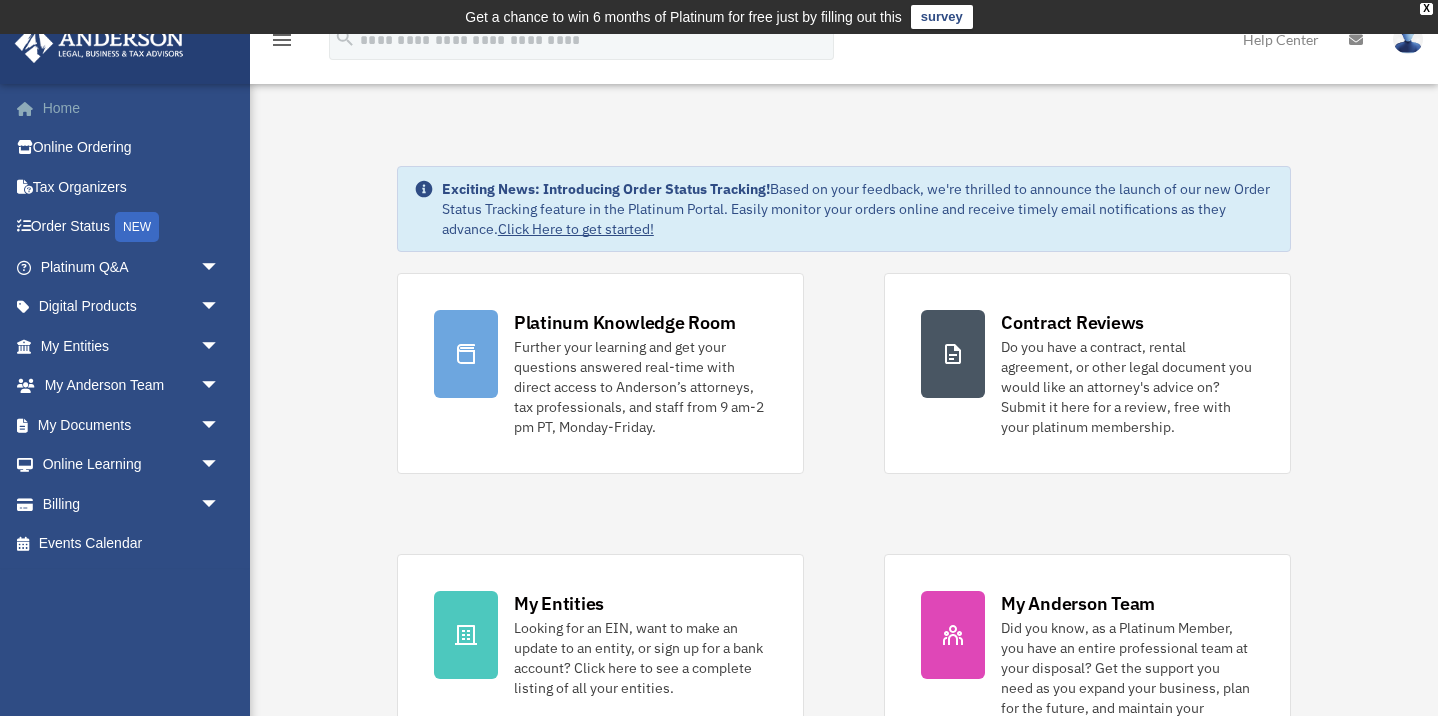 click on "Home" at bounding box center (132, 108) 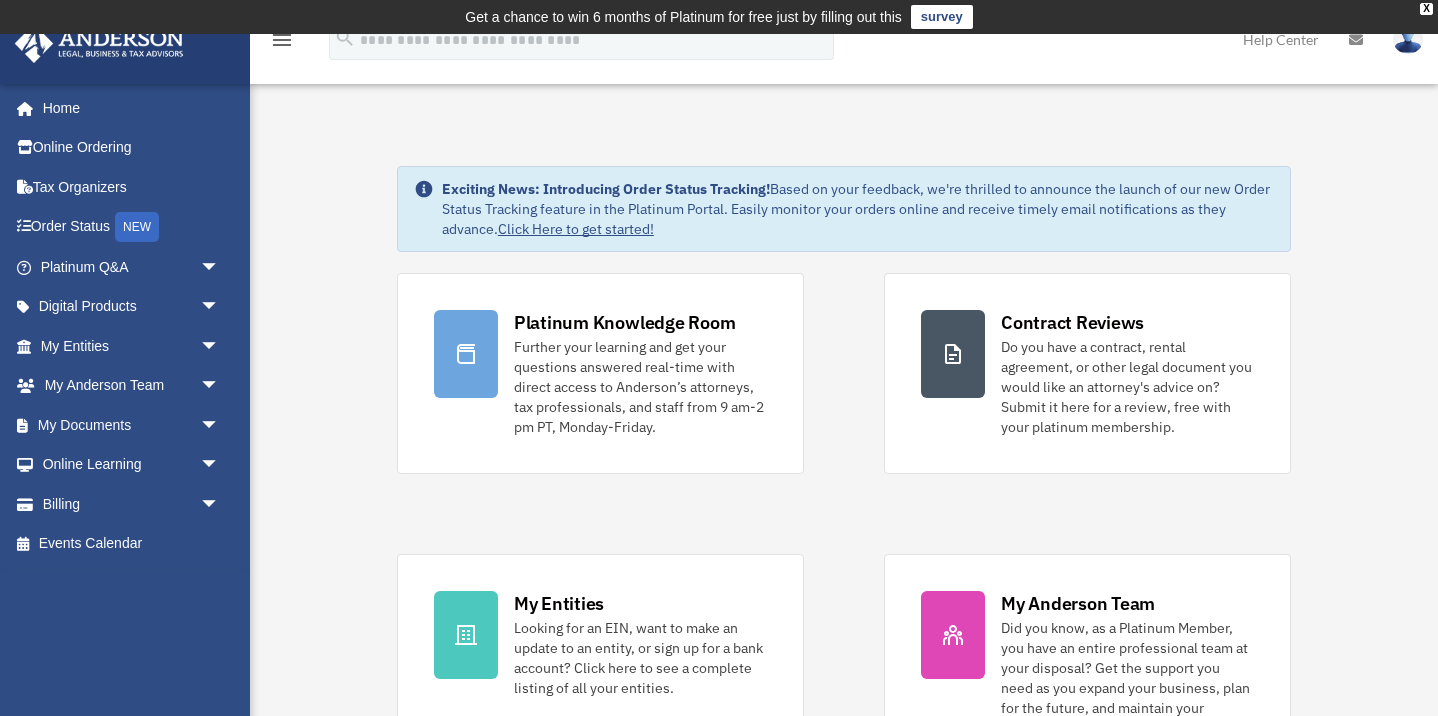 scroll, scrollTop: 4, scrollLeft: 0, axis: vertical 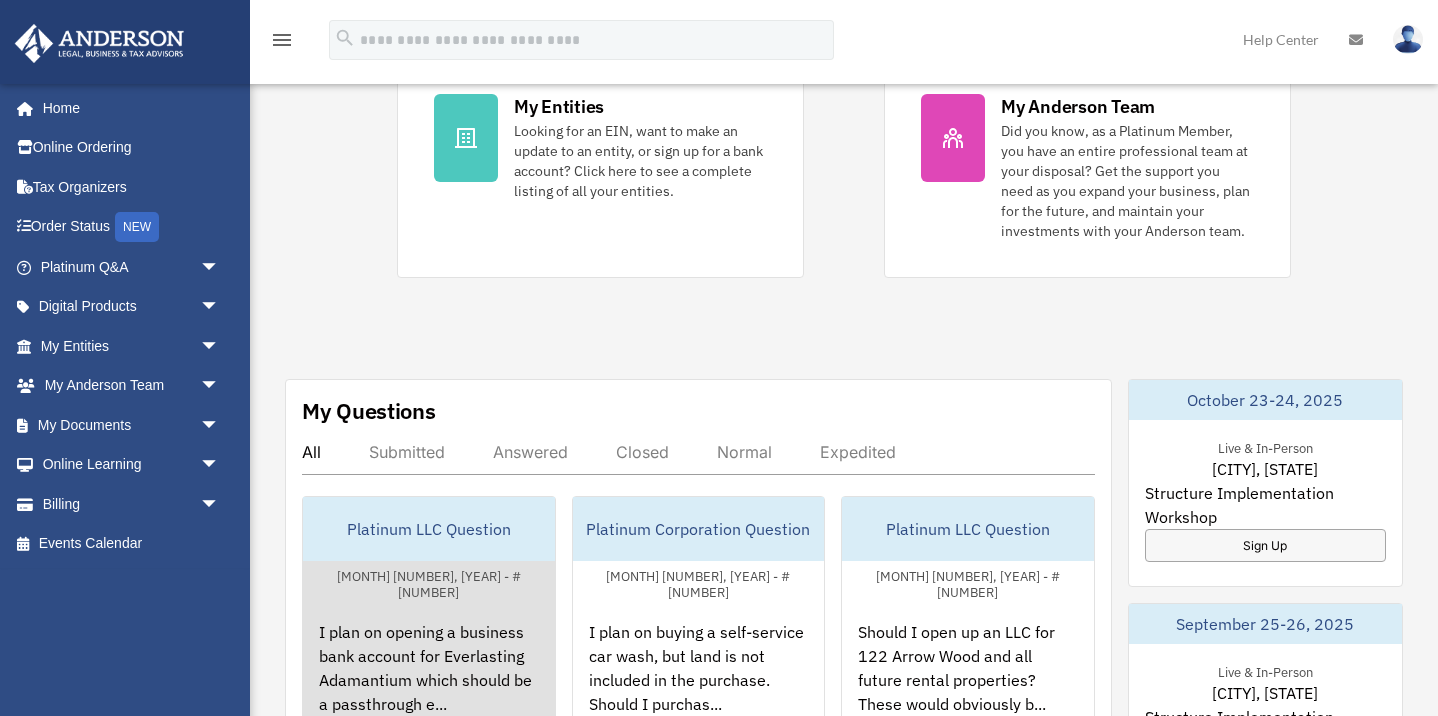 click on "[MONTH] [NUMBER], [YEAR] - #[NUMBER]" at bounding box center (429, 582) 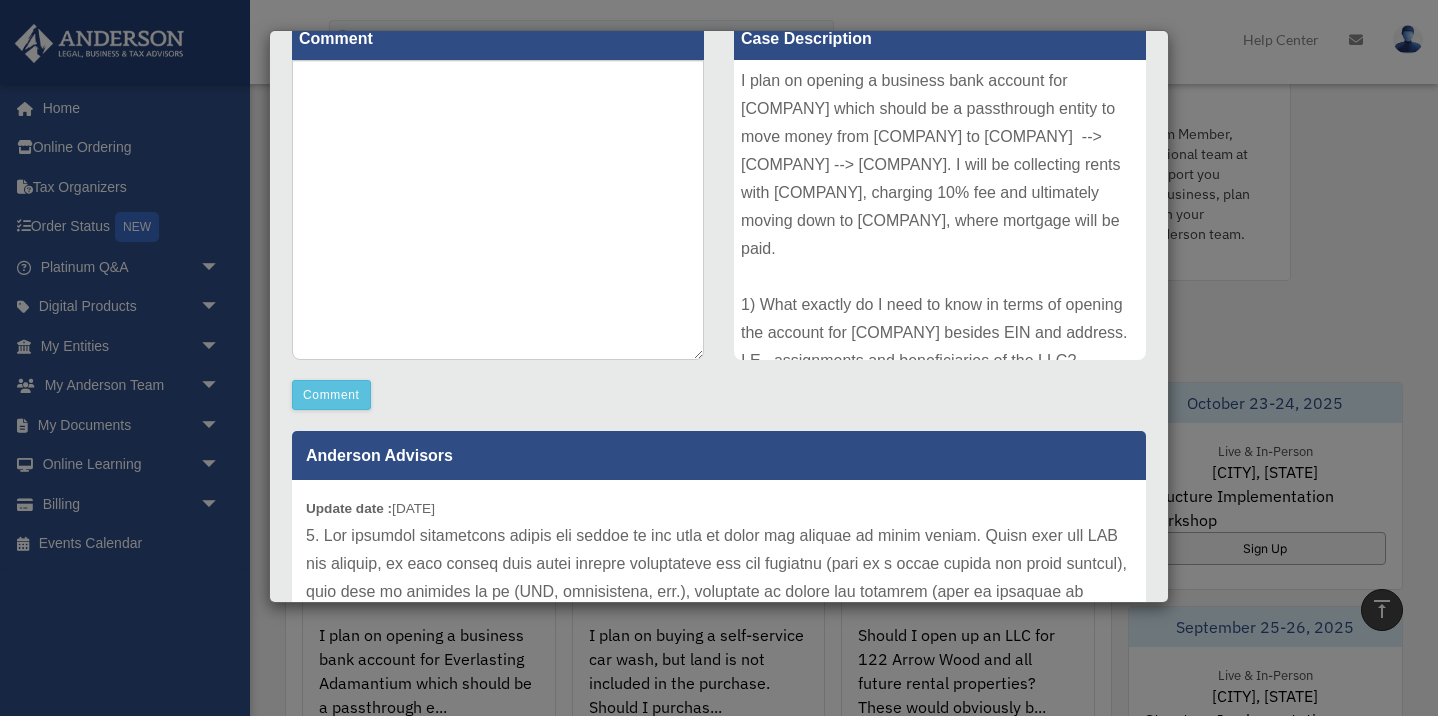 scroll, scrollTop: 292, scrollLeft: 0, axis: vertical 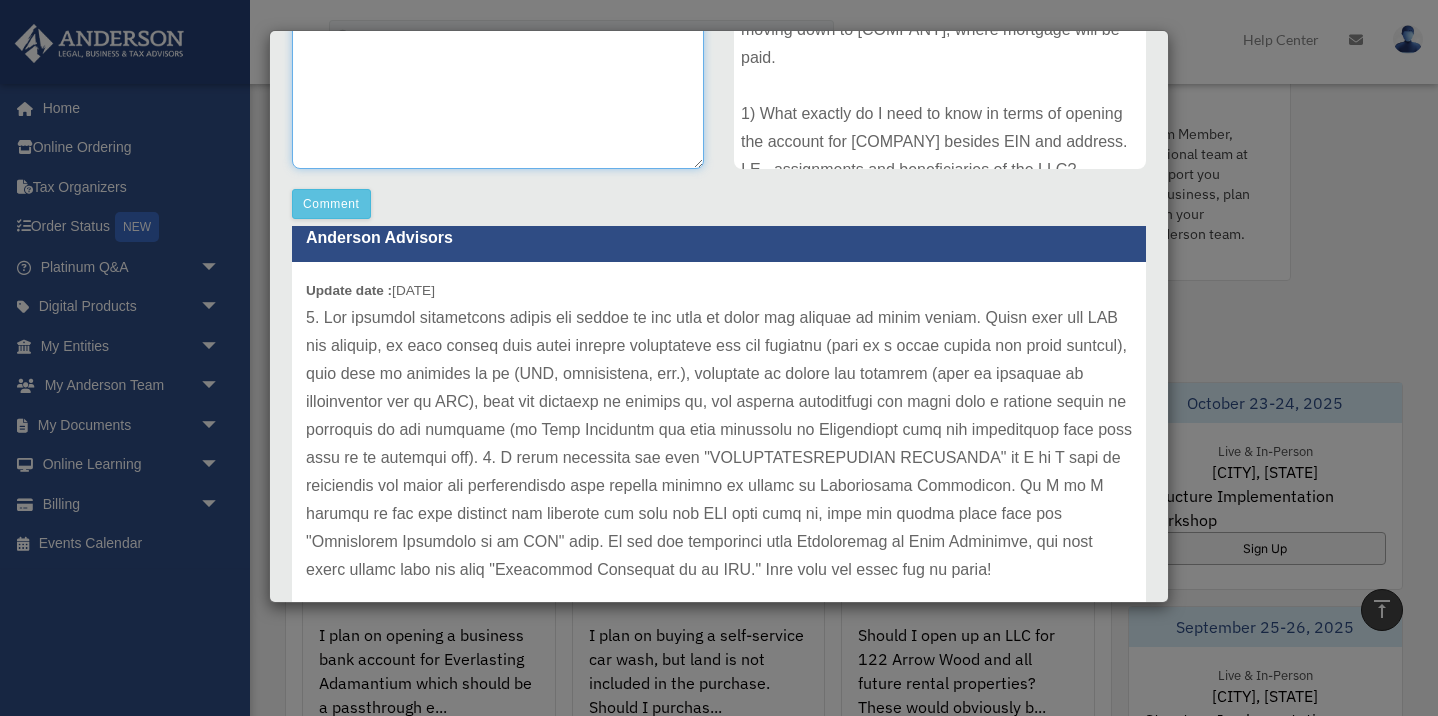 click at bounding box center [498, 19] 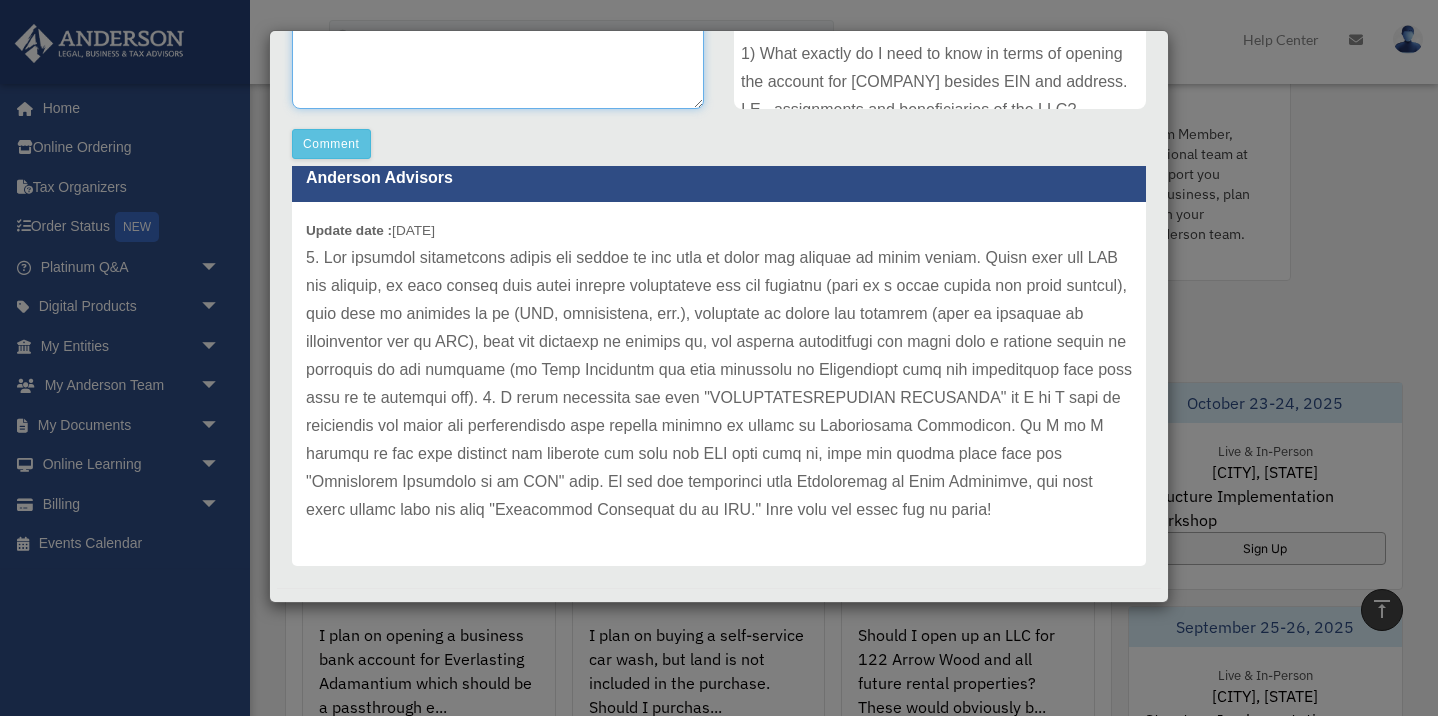 scroll, scrollTop: 514, scrollLeft: 0, axis: vertical 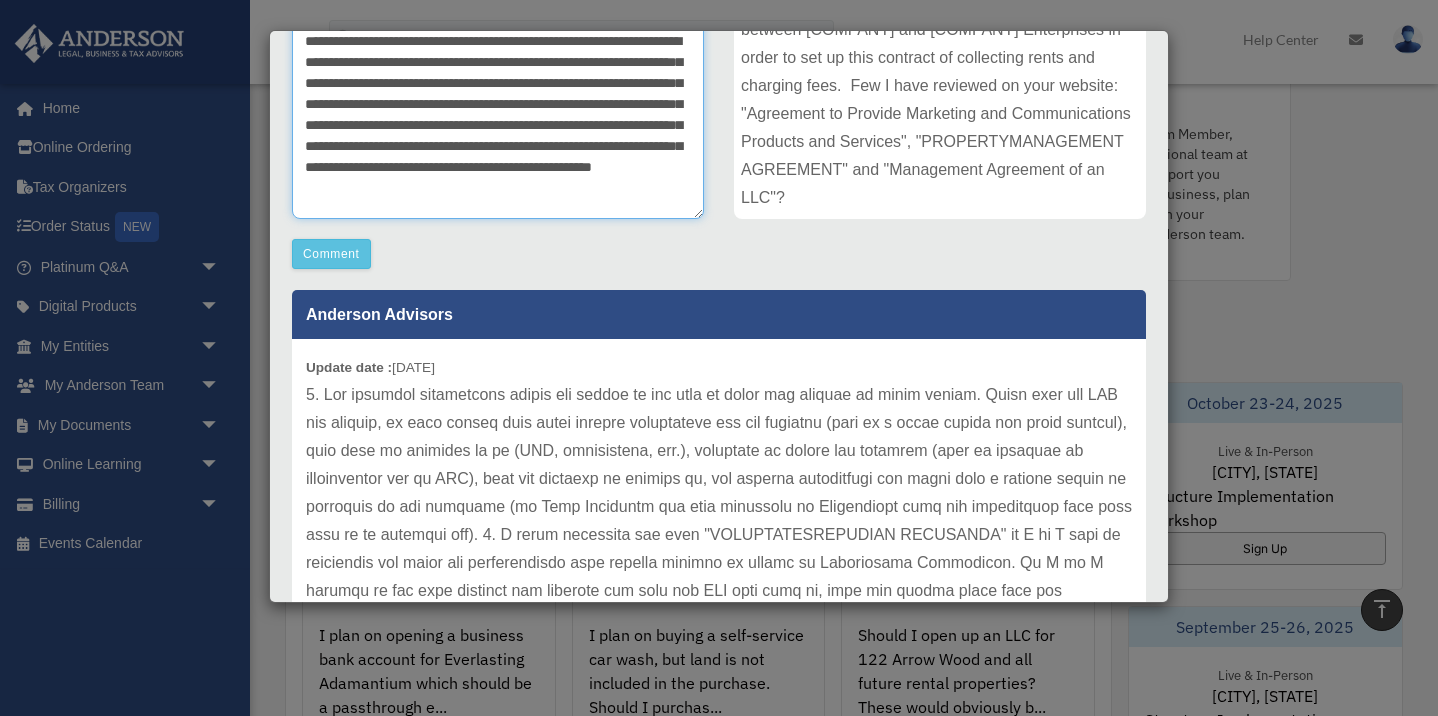 click on "**********" at bounding box center [498, 69] 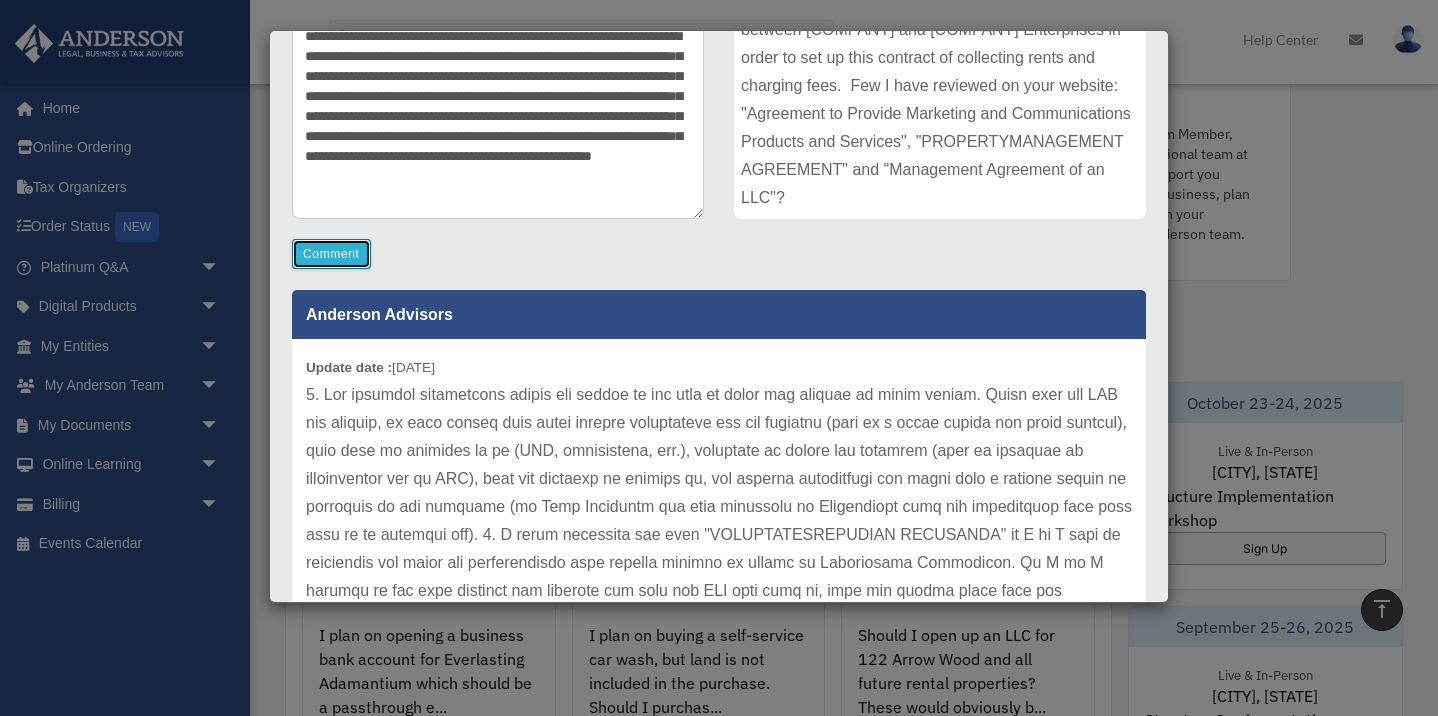 scroll, scrollTop: 396, scrollLeft: 0, axis: vertical 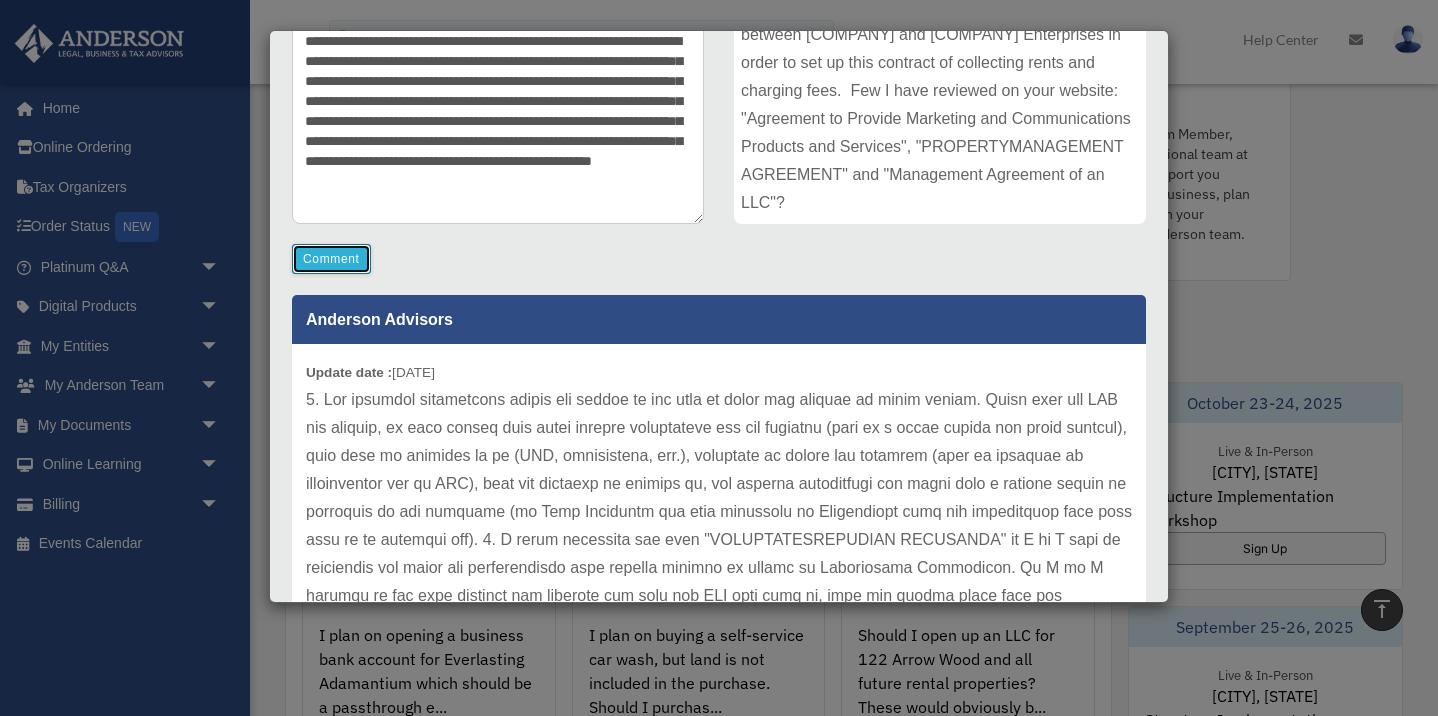 type 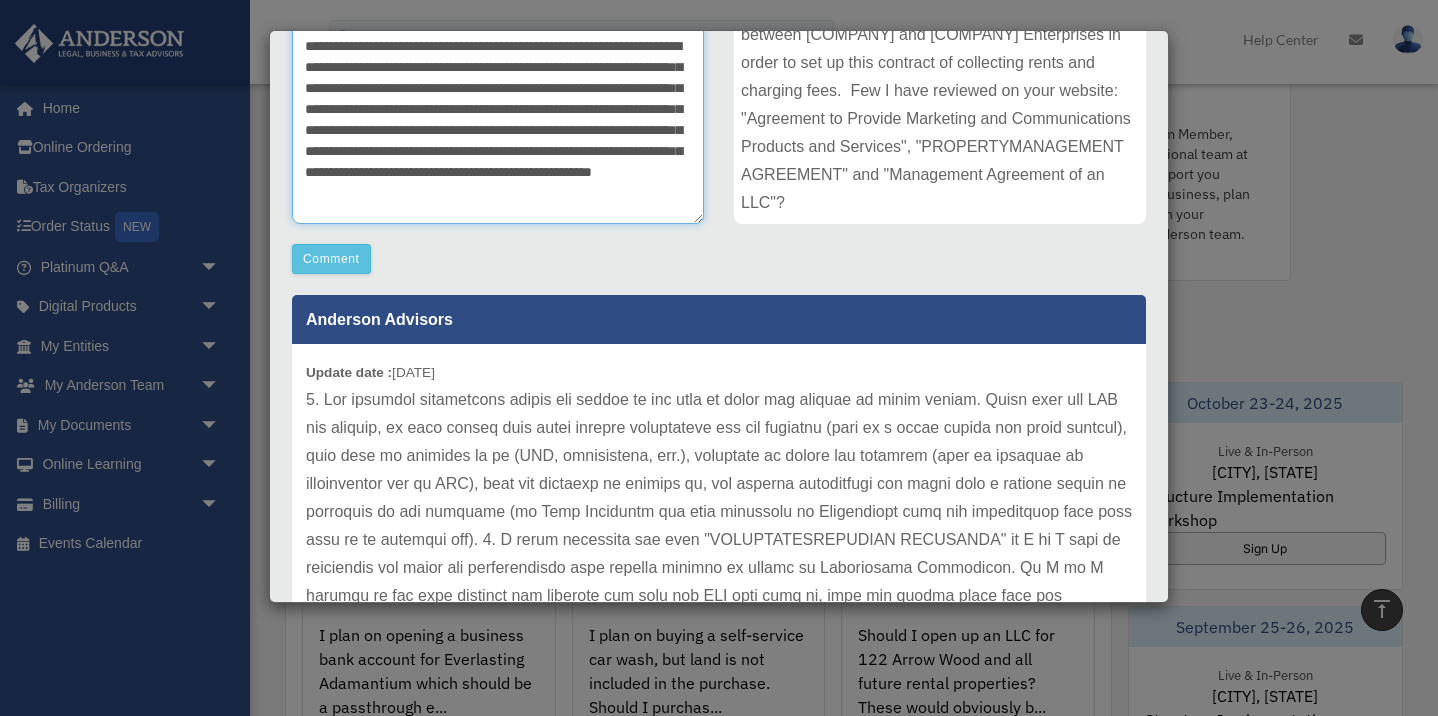 click on "**********" at bounding box center (498, 74) 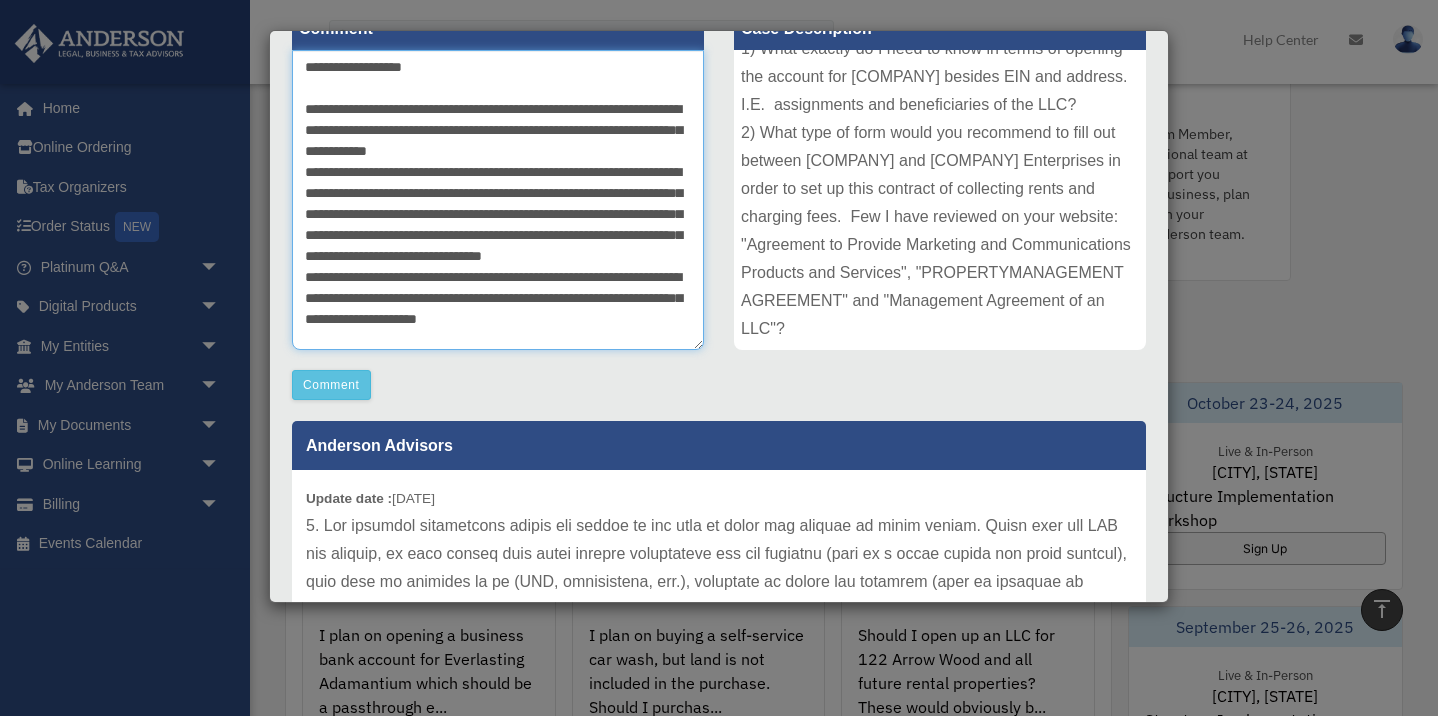 scroll, scrollTop: 263, scrollLeft: 0, axis: vertical 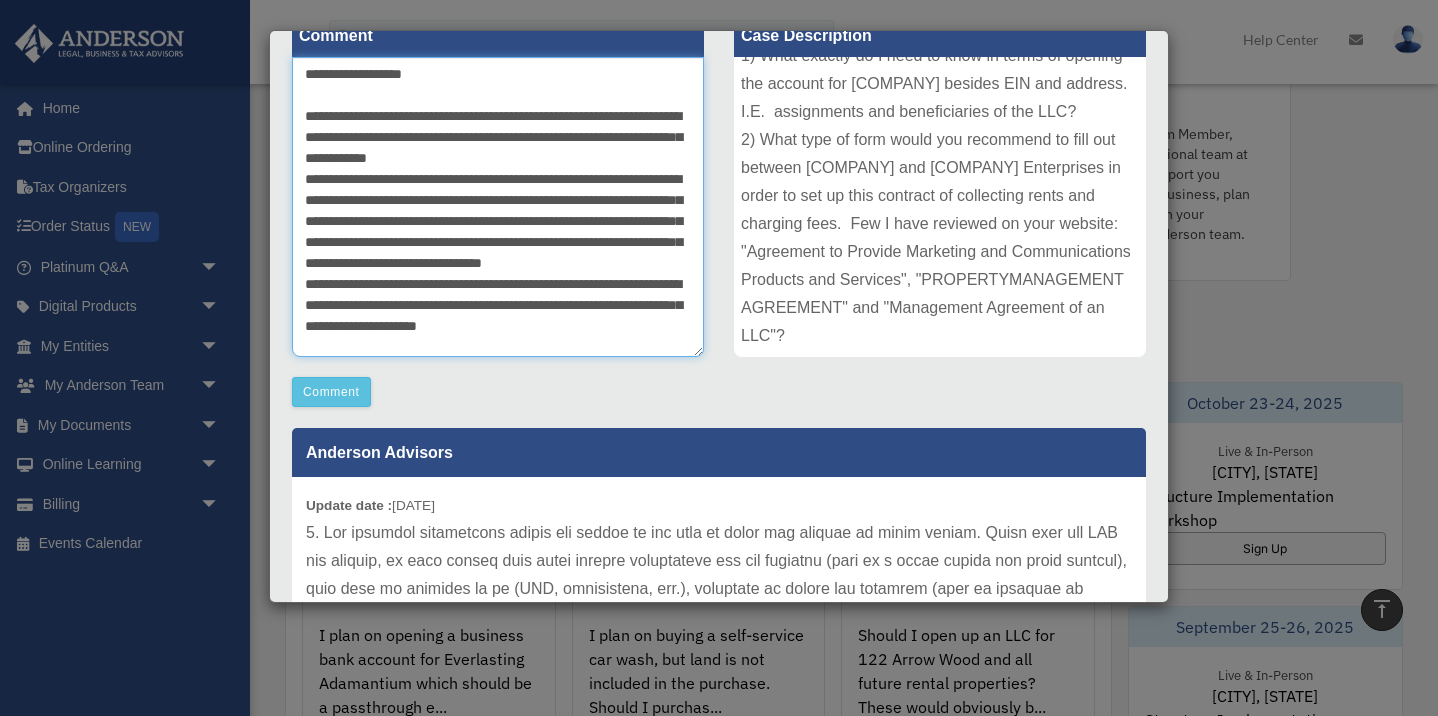 click on "**********" at bounding box center (498, 207) 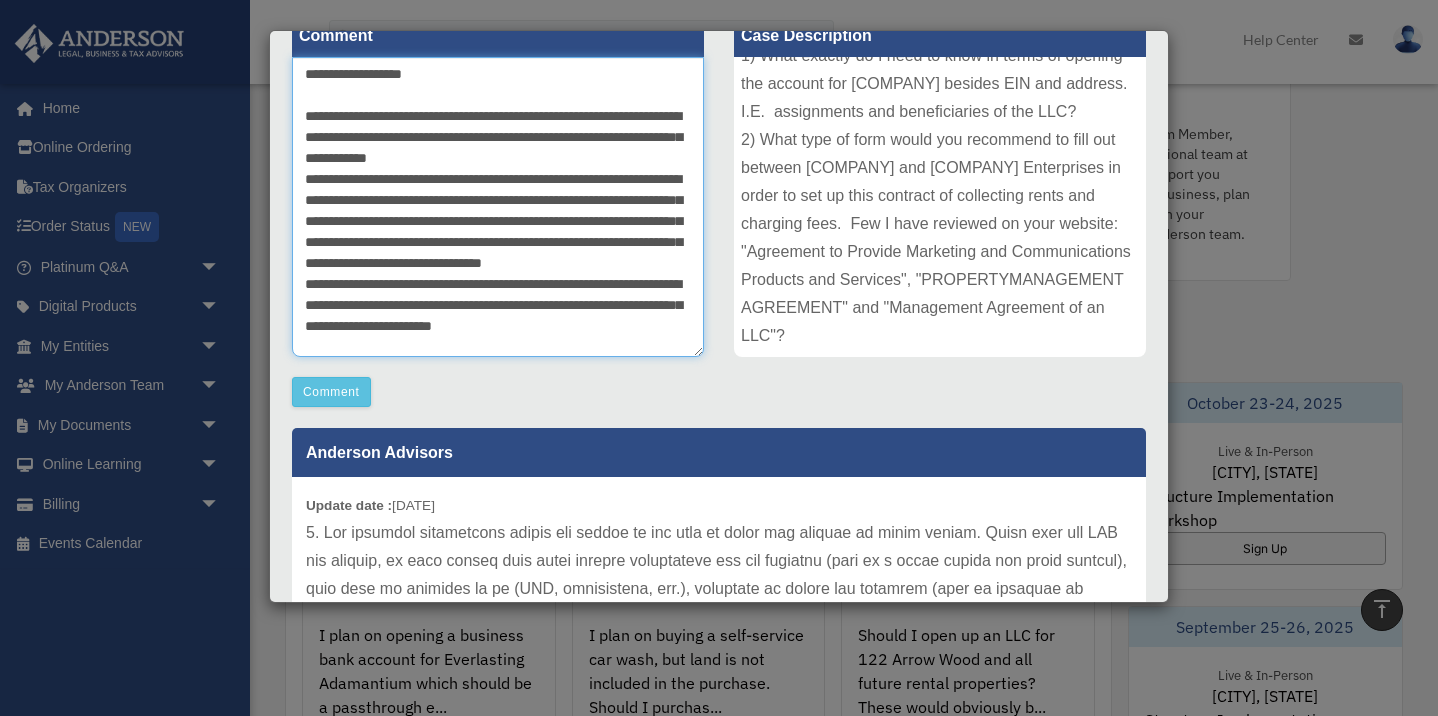 scroll, scrollTop: 29, scrollLeft: 0, axis: vertical 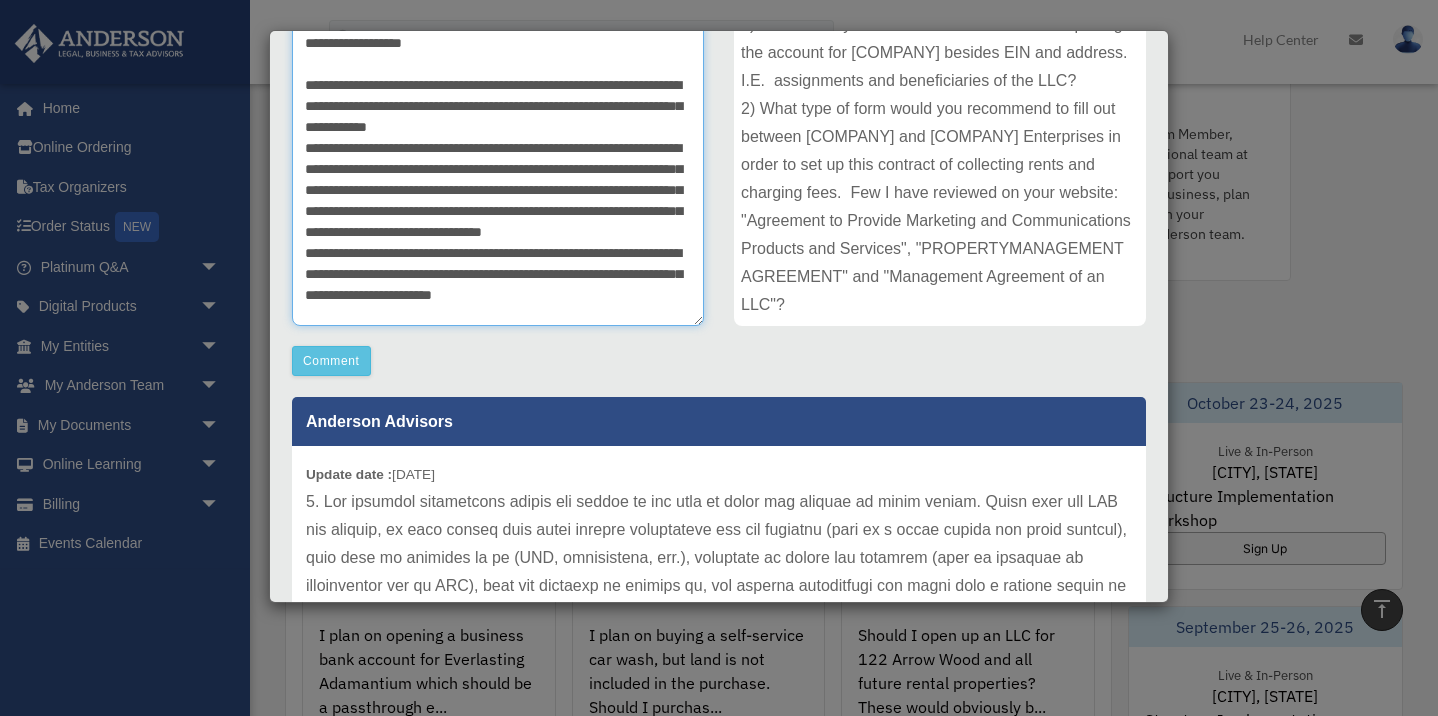 click on "**********" at bounding box center [498, 176] 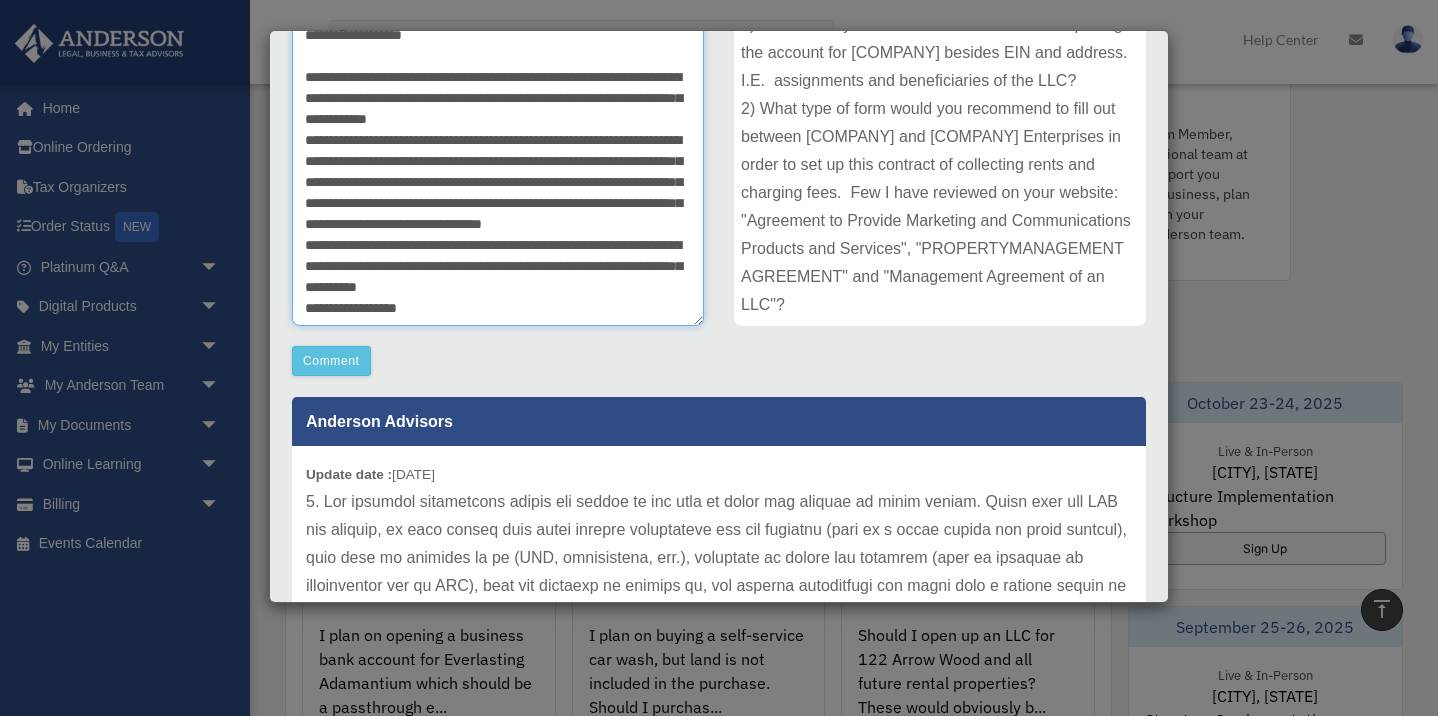 click on "**********" at bounding box center [498, 176] 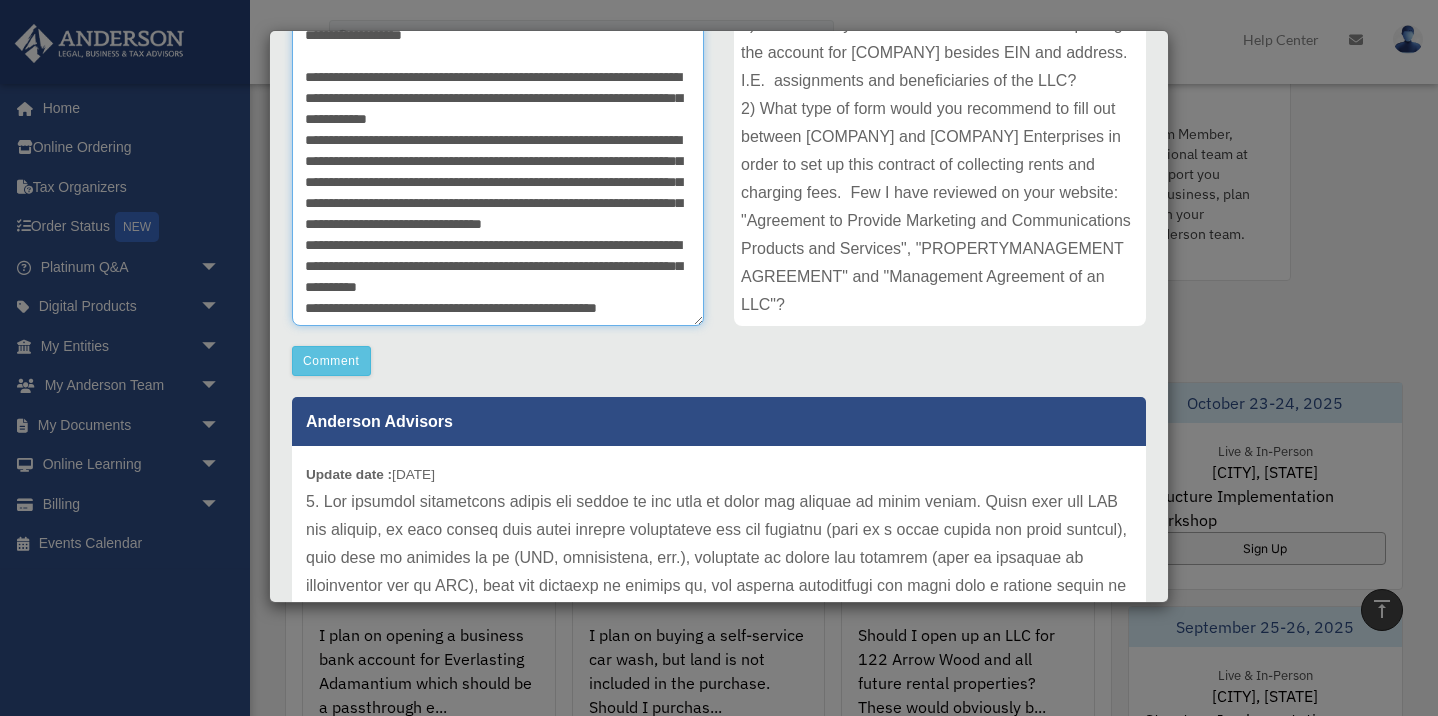scroll, scrollTop: 41, scrollLeft: 0, axis: vertical 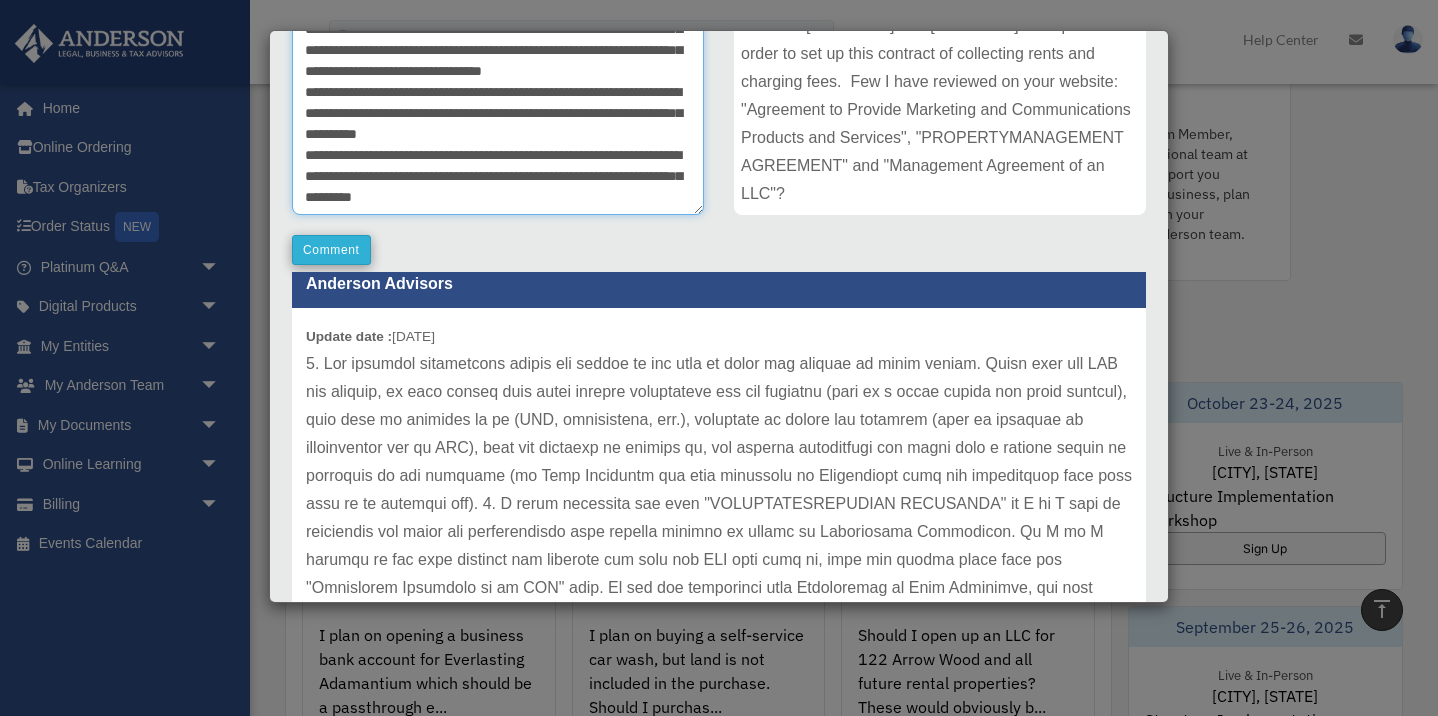 type on "**********" 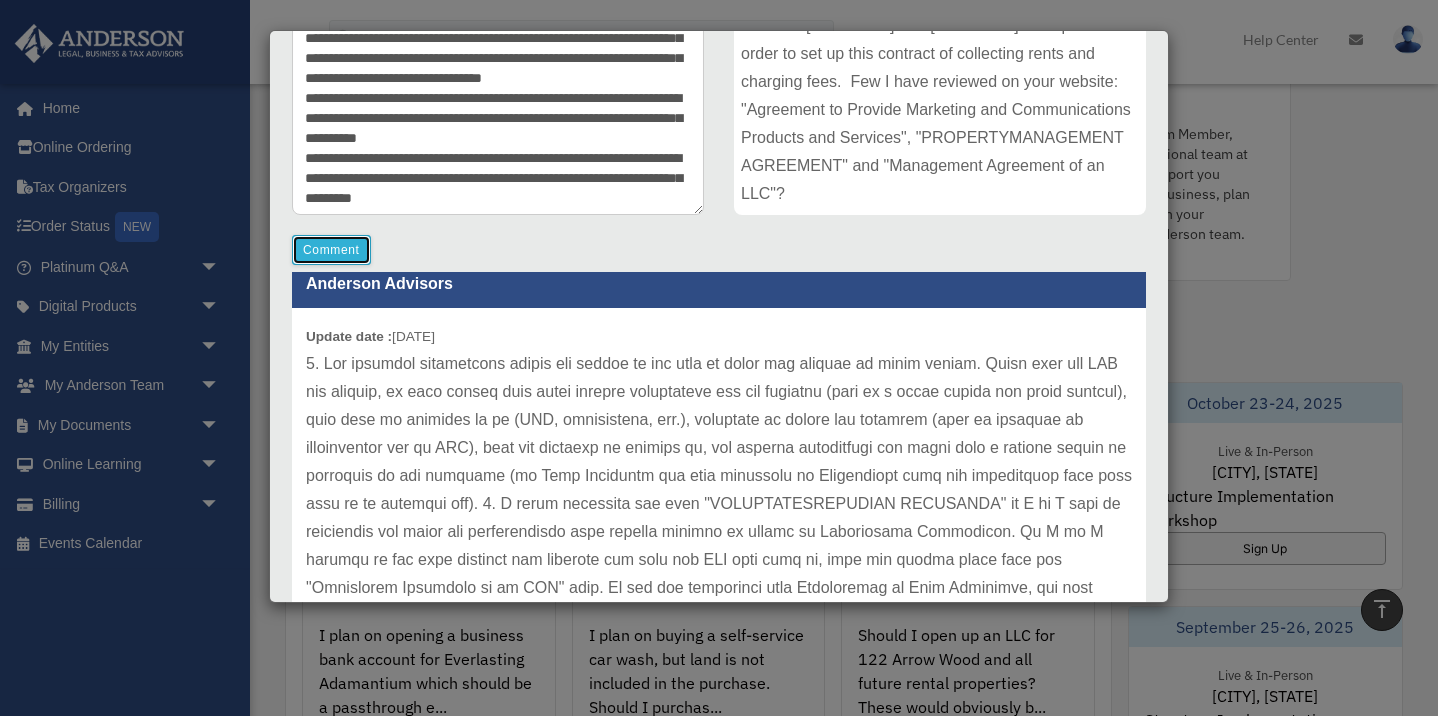 click on "Comment" at bounding box center (331, 250) 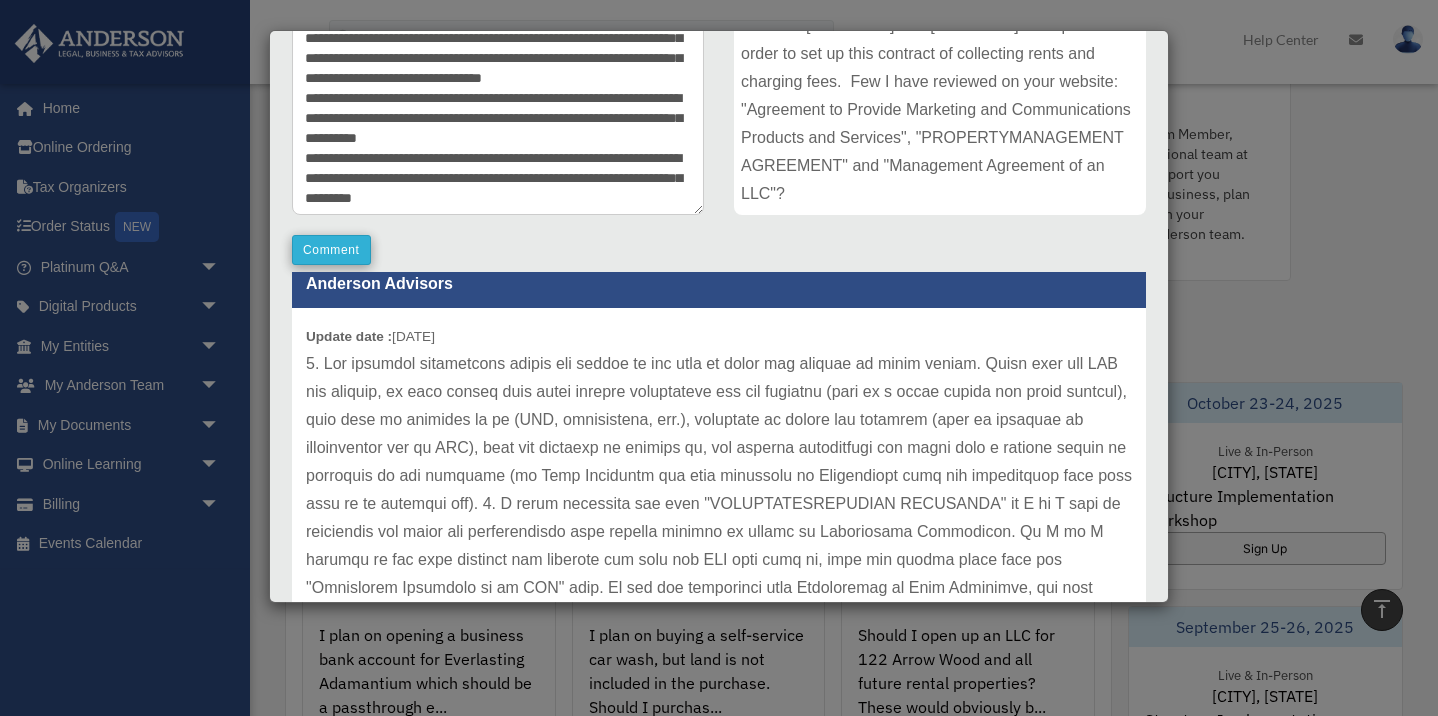 scroll, scrollTop: 94, scrollLeft: 0, axis: vertical 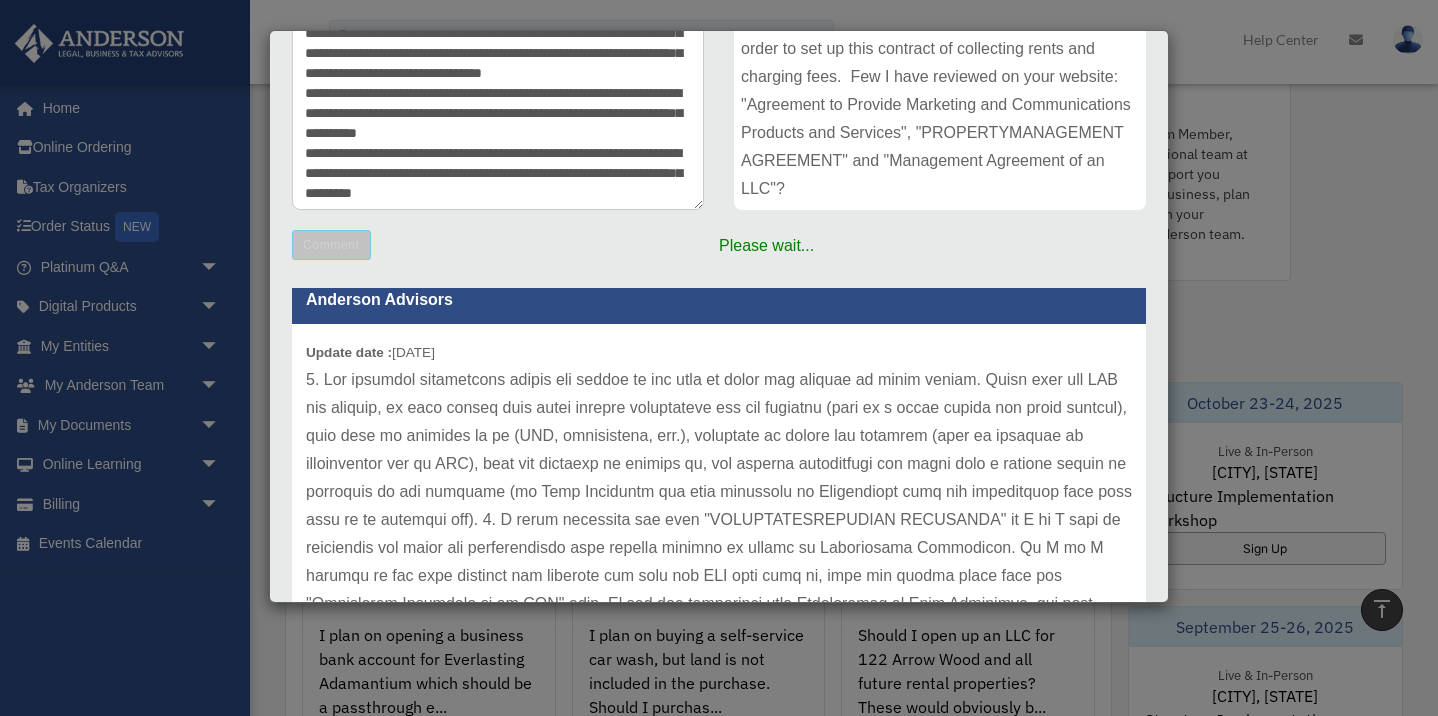 type 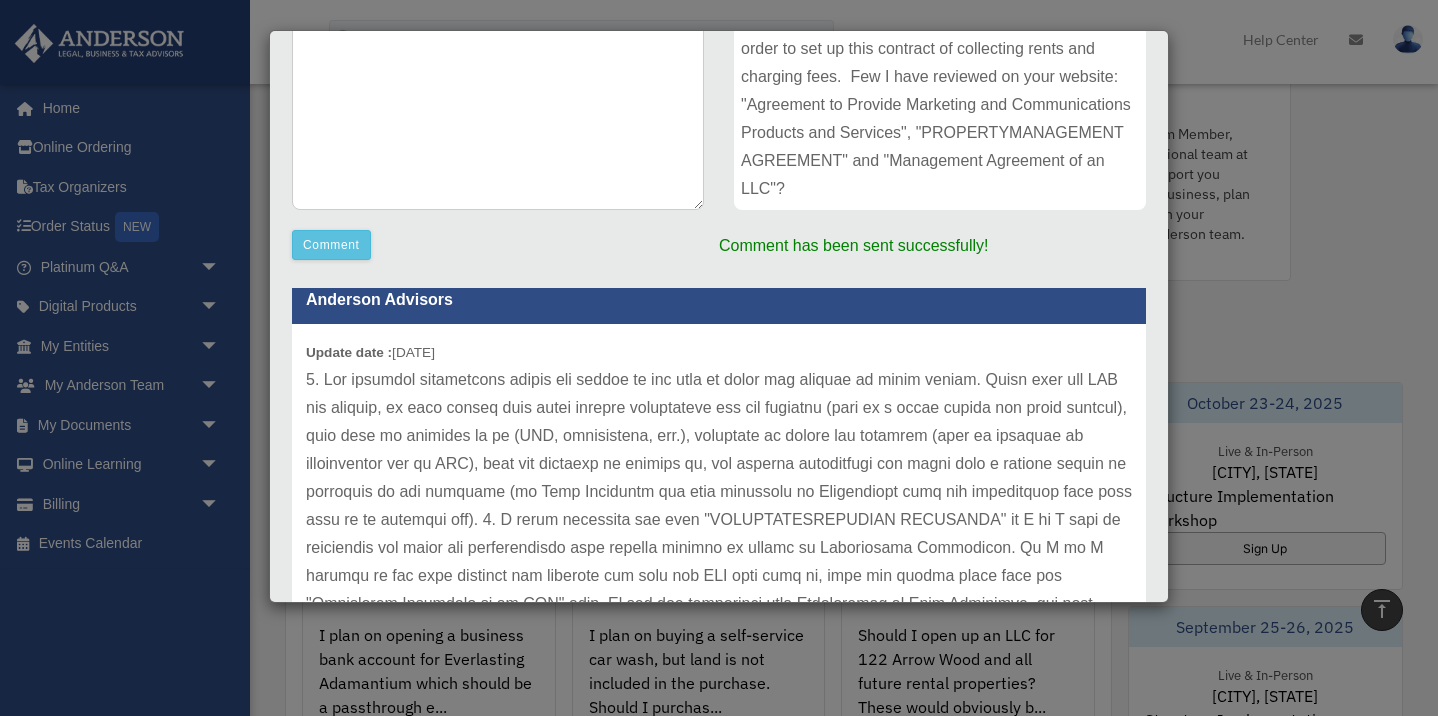 scroll, scrollTop: 0, scrollLeft: 0, axis: both 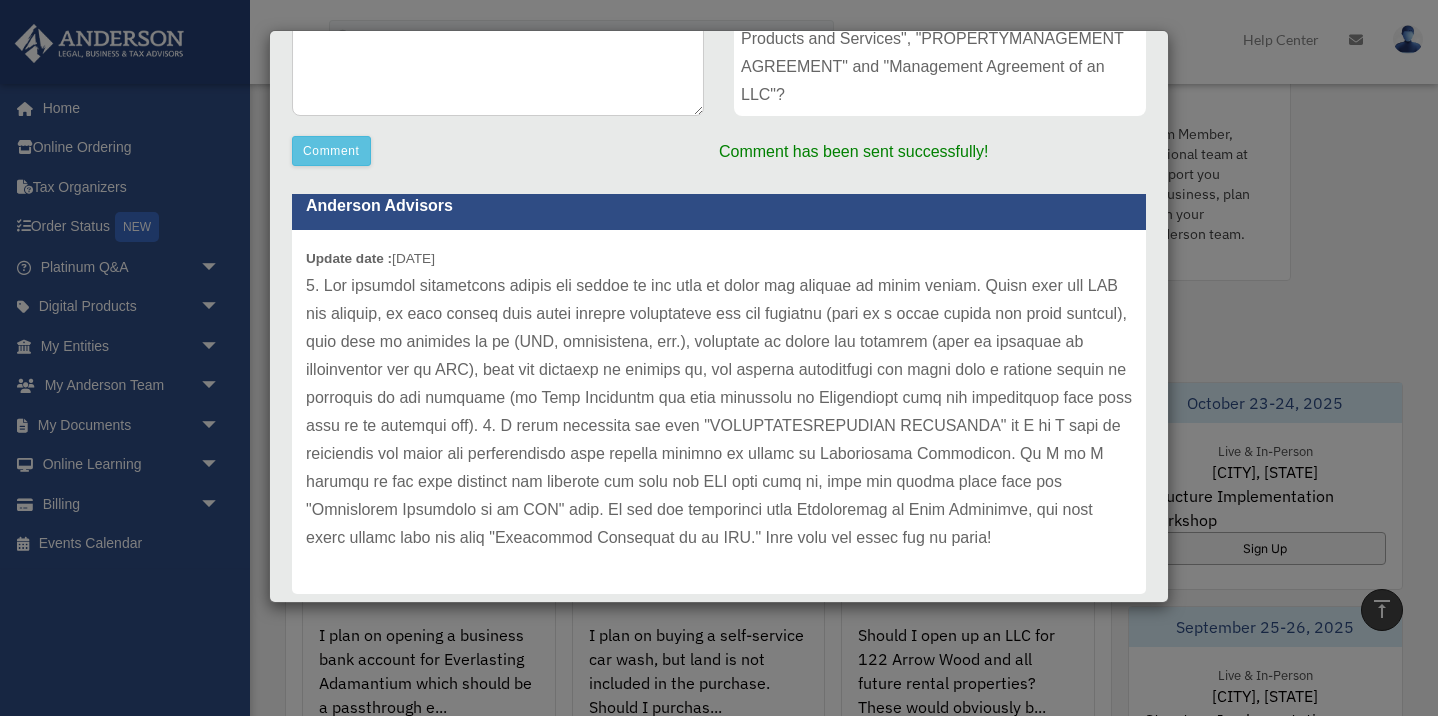 click on "Case Detail
×
Platinum LLC Question
Case Number
01066824
Created Date
August 5, 2025
Status
Answered   Comment     Comment" at bounding box center (719, 358) 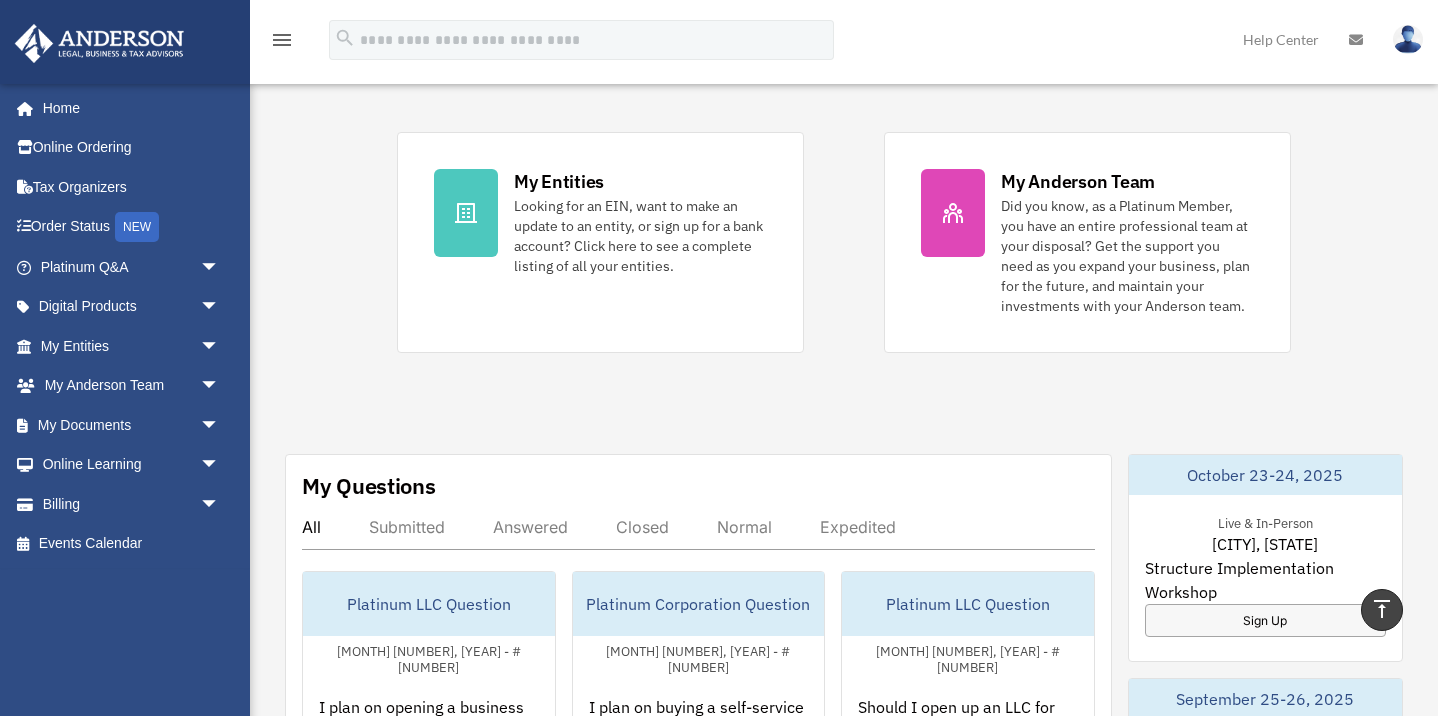 scroll, scrollTop: 405, scrollLeft: 0, axis: vertical 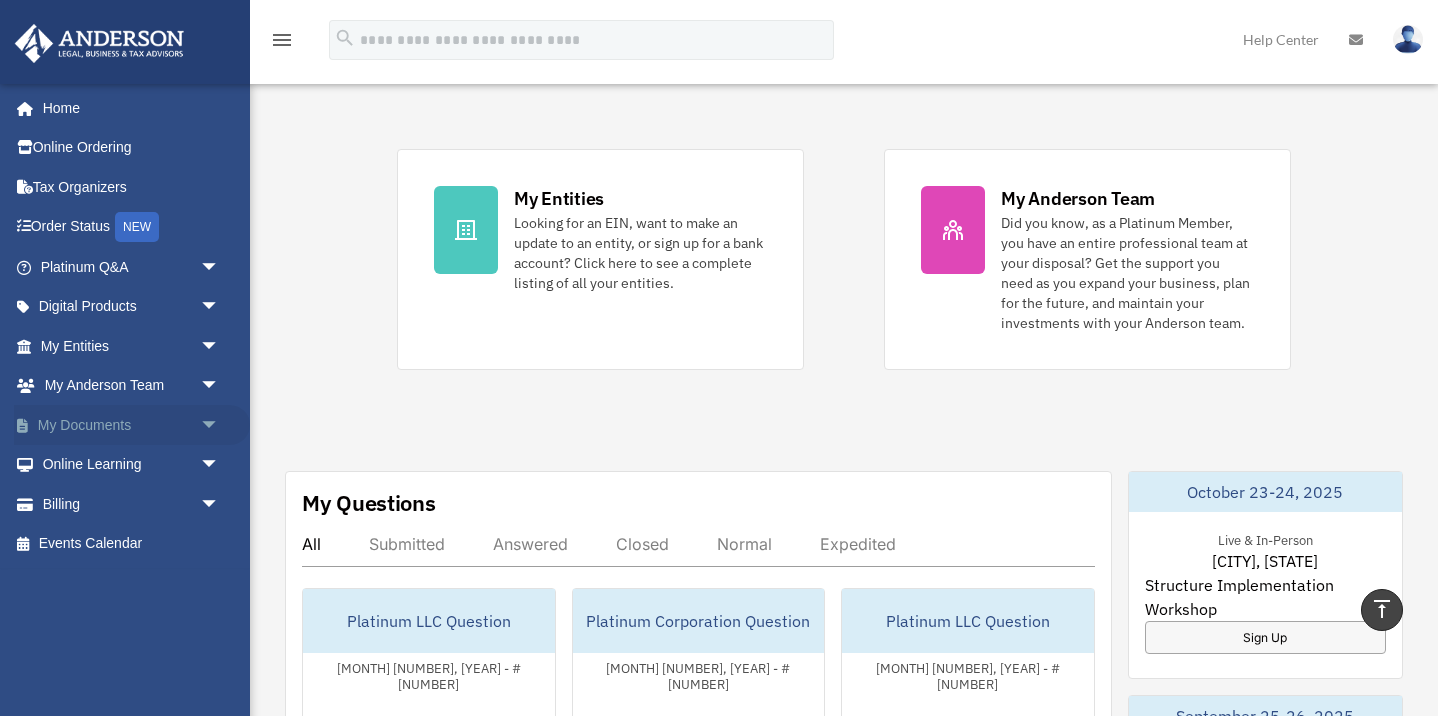click on "arrow_drop_down" at bounding box center [220, 425] 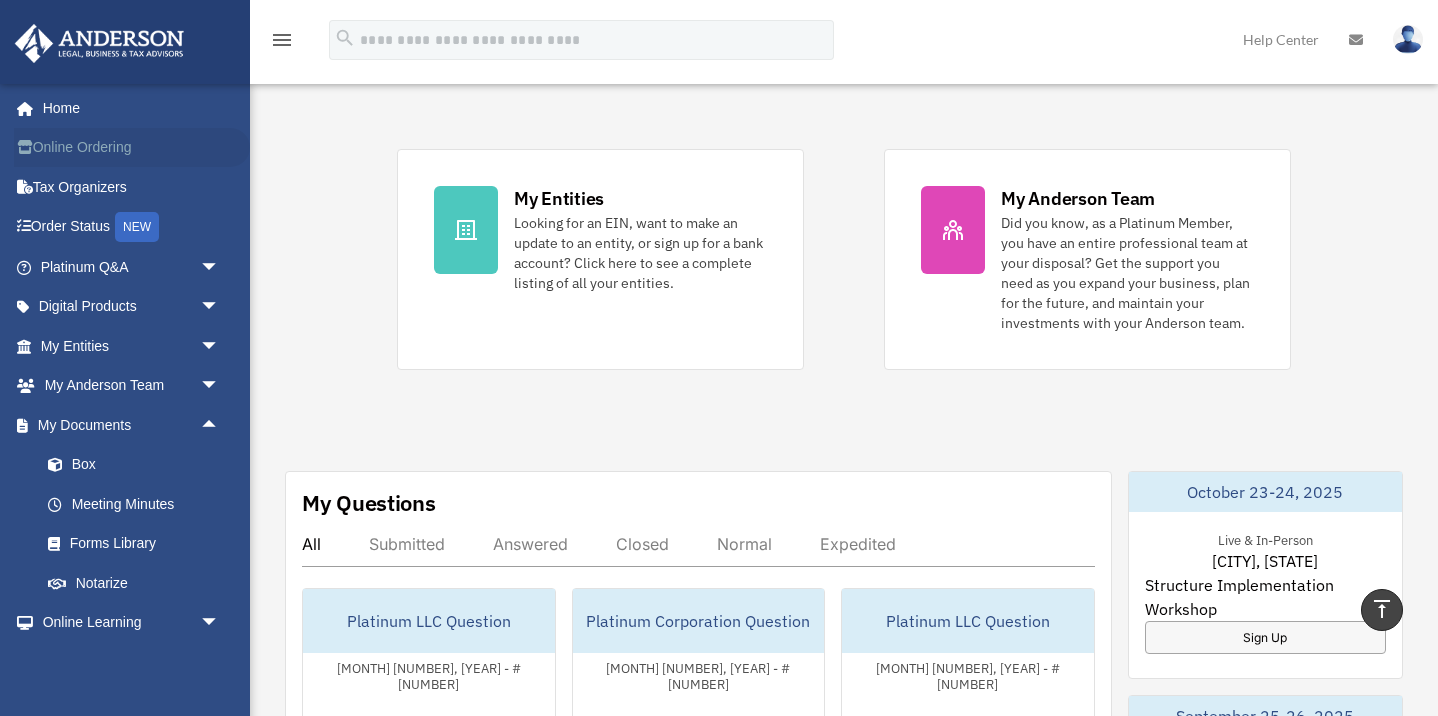 click on "Online Ordering" at bounding box center (132, 148) 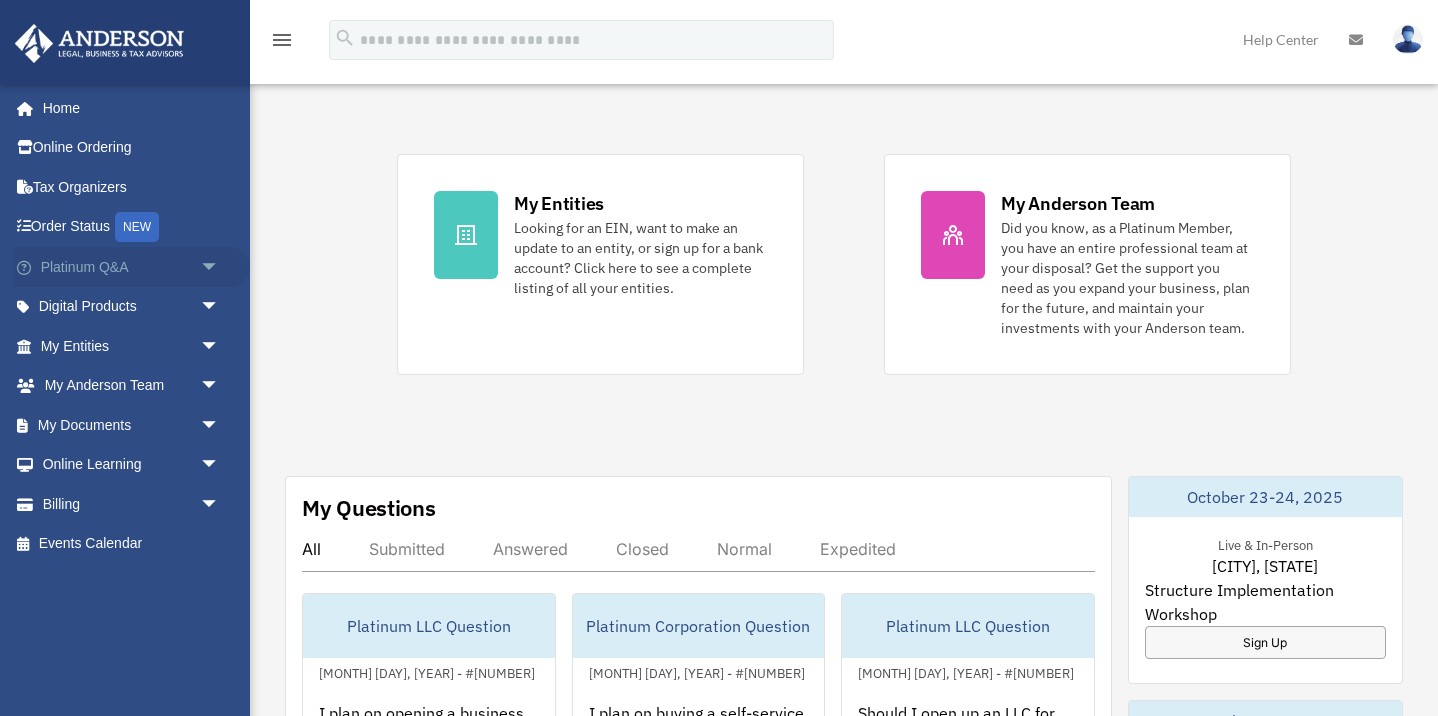 scroll, scrollTop: 405, scrollLeft: 0, axis: vertical 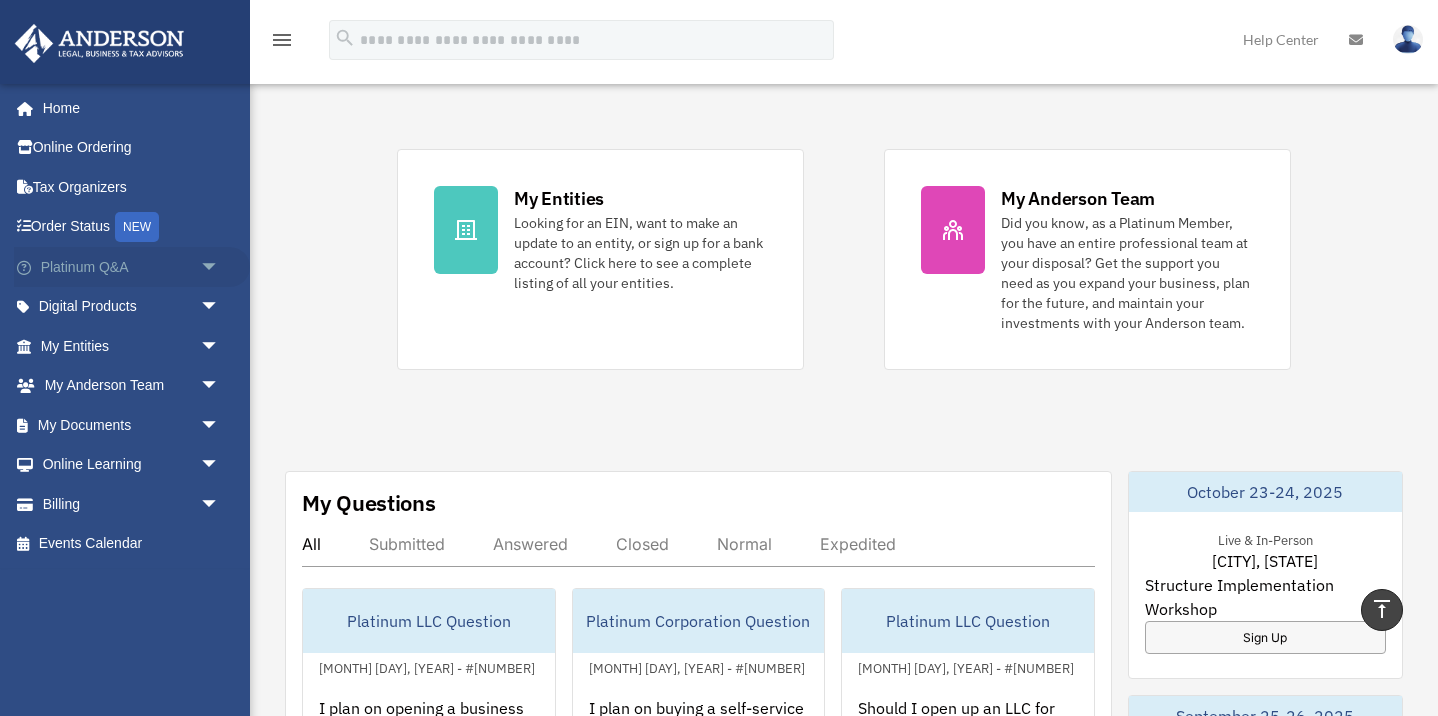 click on "arrow_drop_down" at bounding box center (220, 267) 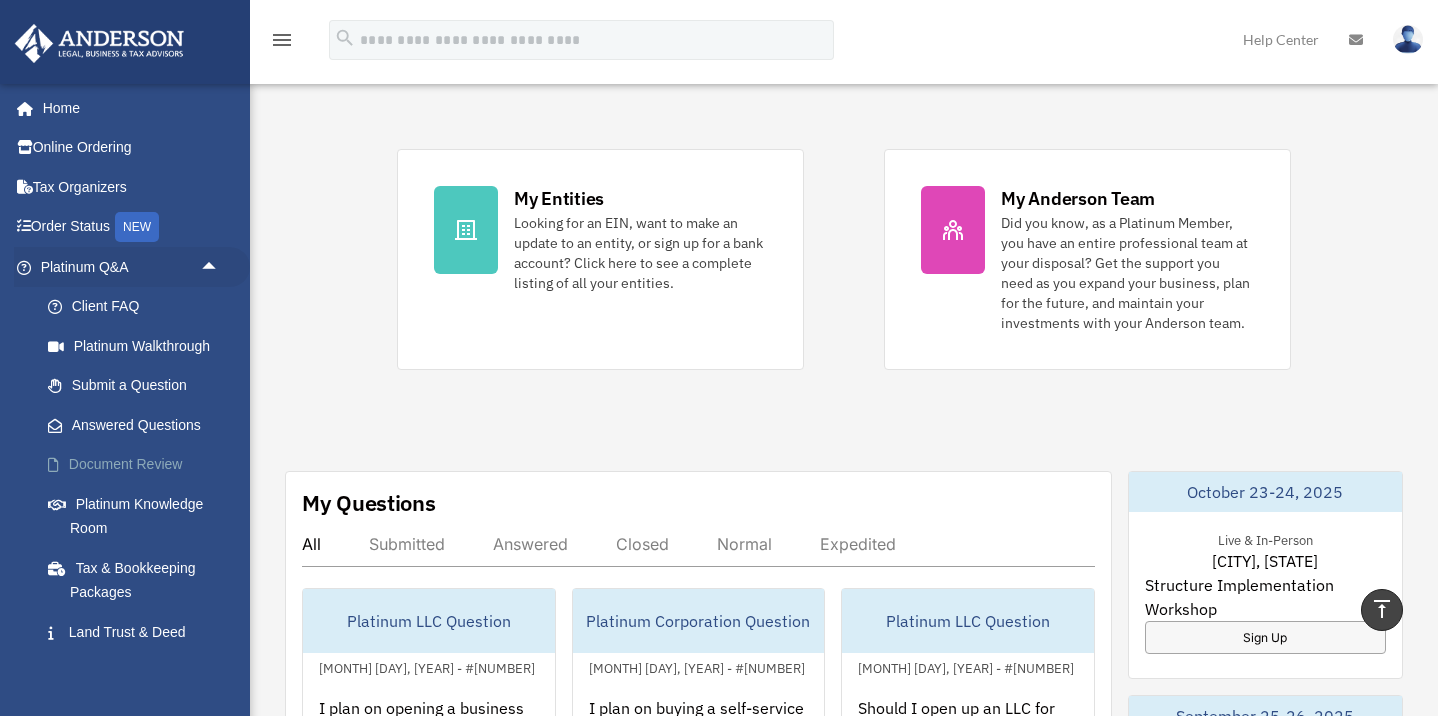 click on "Document Review" at bounding box center (139, 465) 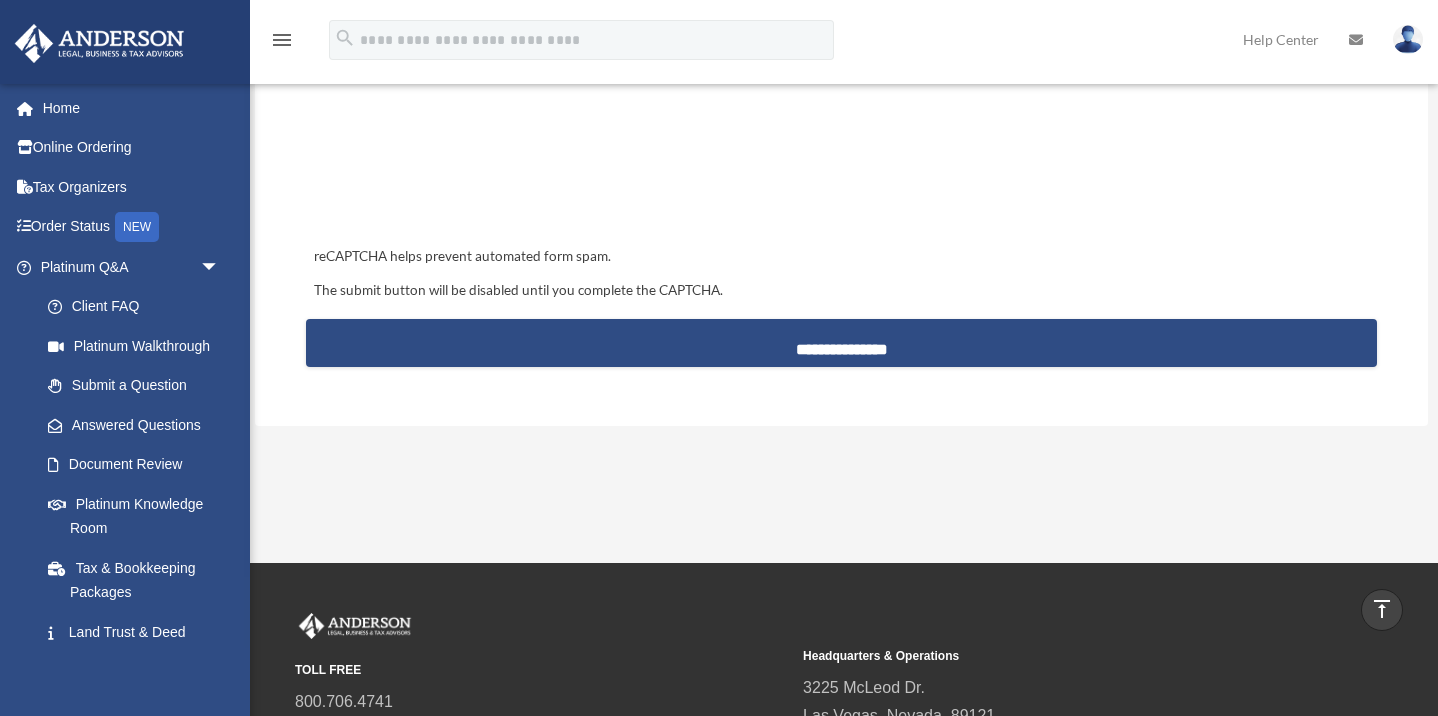 scroll, scrollTop: 1916, scrollLeft: 0, axis: vertical 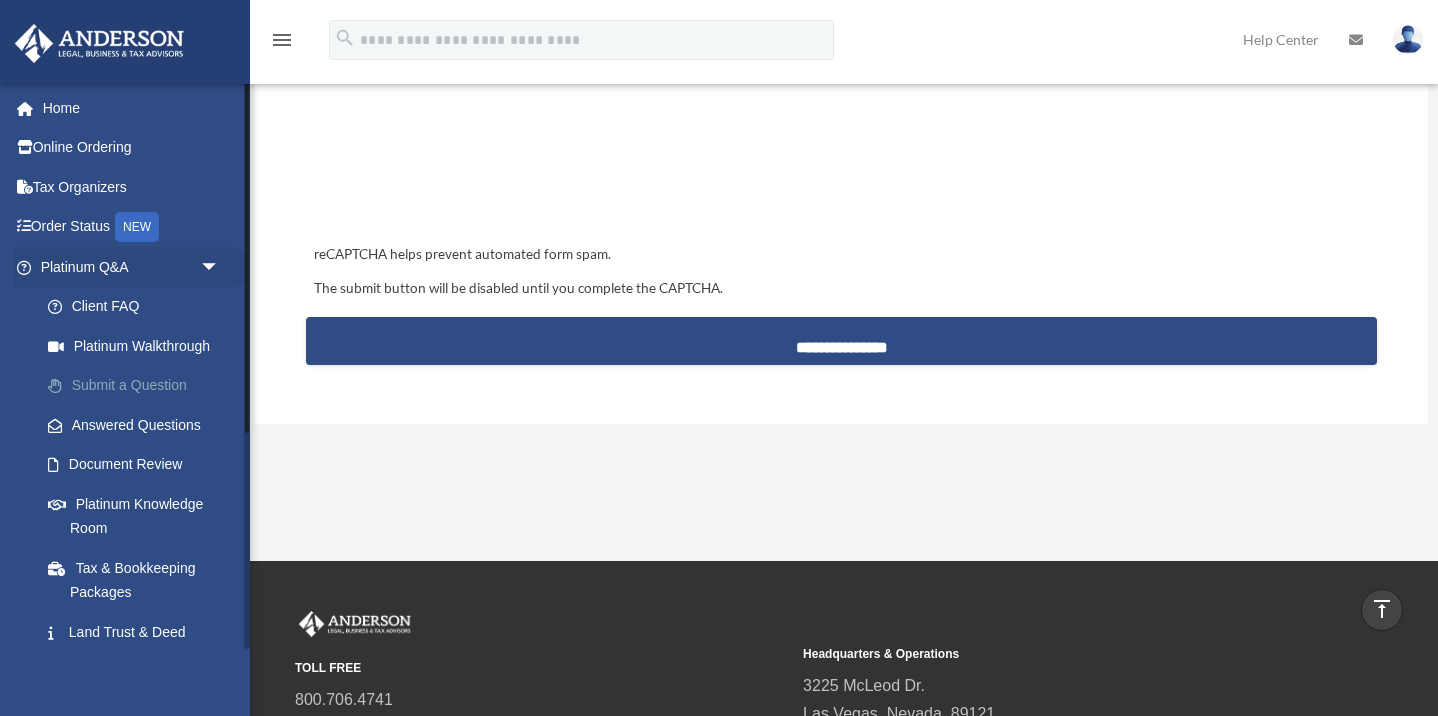 click on "Submit a Question" at bounding box center (139, 386) 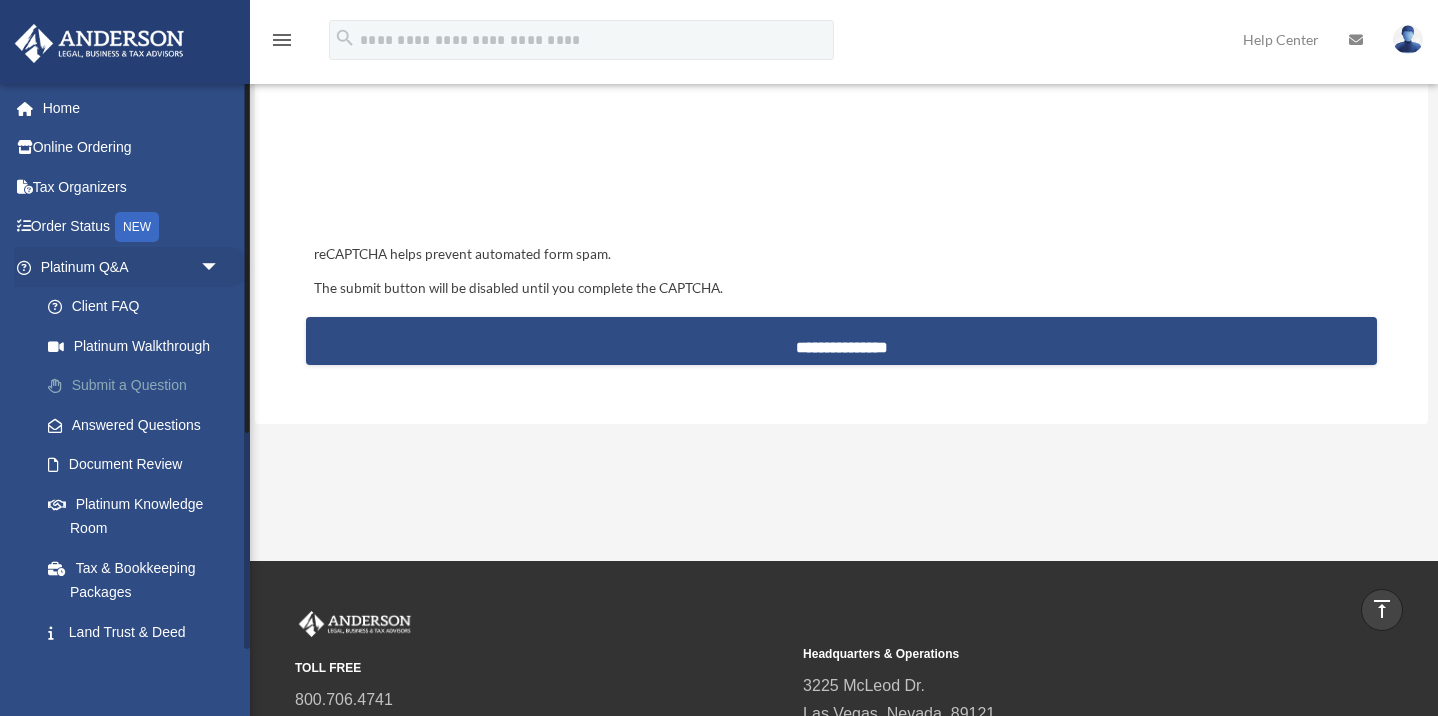 click on "Submit a Question" at bounding box center [139, 386] 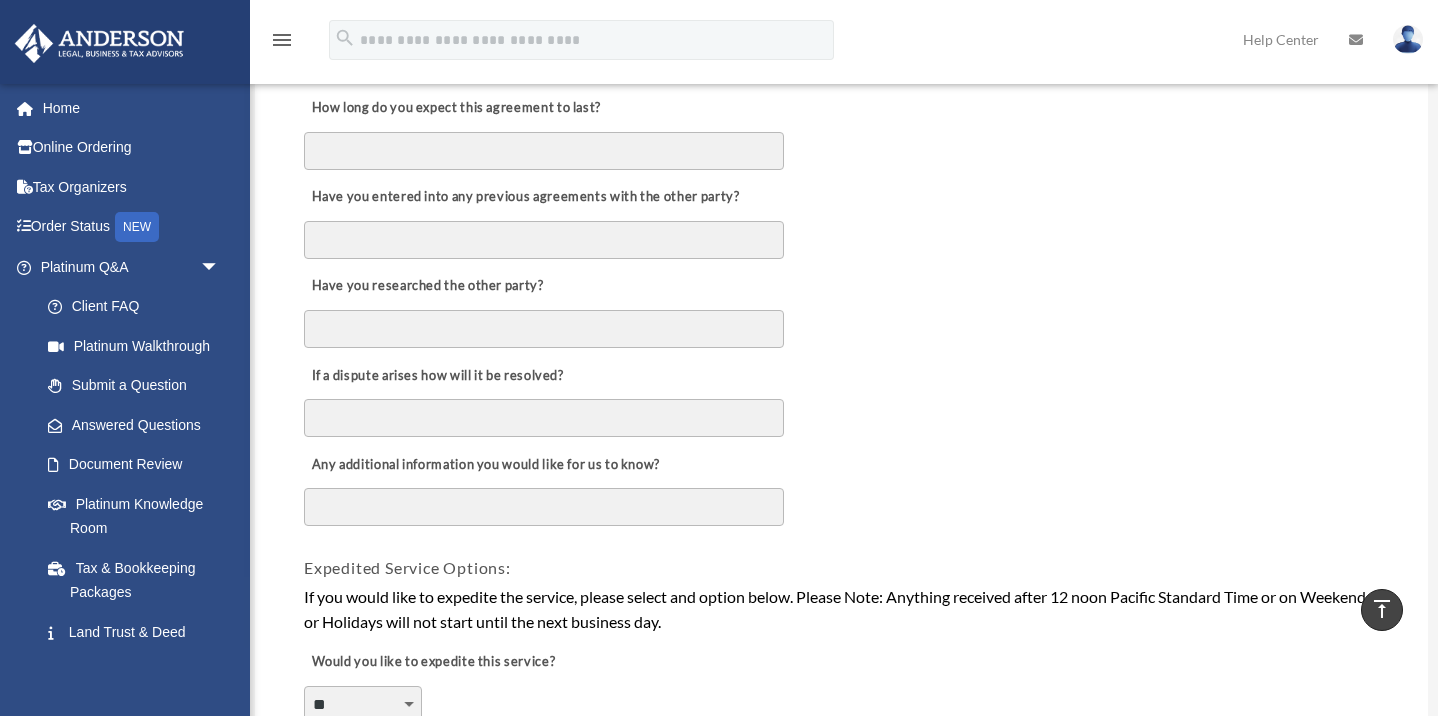scroll, scrollTop: 923, scrollLeft: 0, axis: vertical 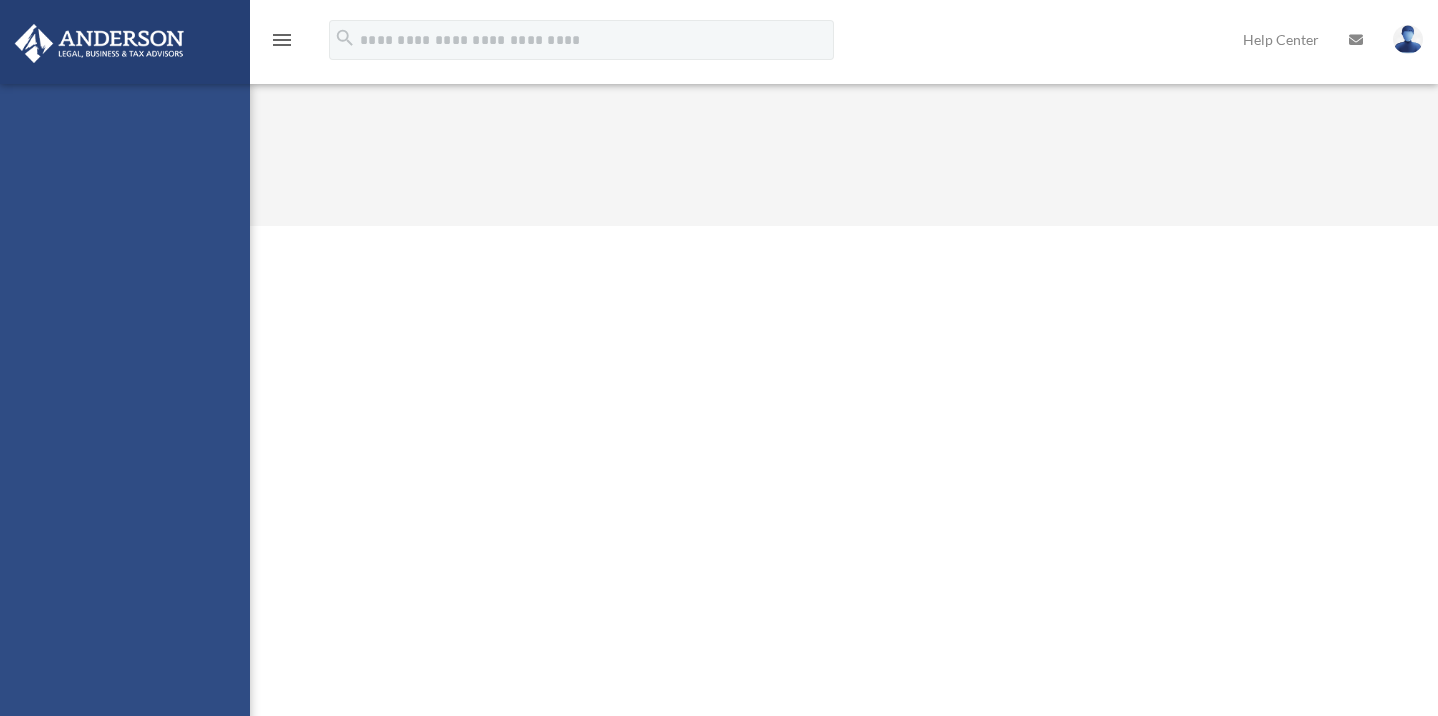 click on "[EMAIL]
Sign Out
[EMAIL]
Home
Online Ordering
Tax Organizers
Order Status  NEW
Platinum Q&A
Client FAQ
Platinum Walkthrough
Submit a Question
Answered Questions
Document Review
Platinum Knowledge Room
Tax & Bookkeeping Packages
Land Trust & Deed Forum
Portal Feedback
Digital Products
Tax Toolbox
Business Credit Optimizer
Virtual Bookkeeping
Land Trust Kit
Wholesale Trust Kit
Non Profit Resource Kit
My Entities
Overview
CTA Hub
Entity Change Request
Binder Walkthrough
My Blueprint
Tax Due Dates
My Anderson Team
My Anderson Team
Anderson System
Client Referrals
My Documents
Box
Meeting Minutes
Forms Library
Notarize
Online Learning" at bounding box center [125, 442] 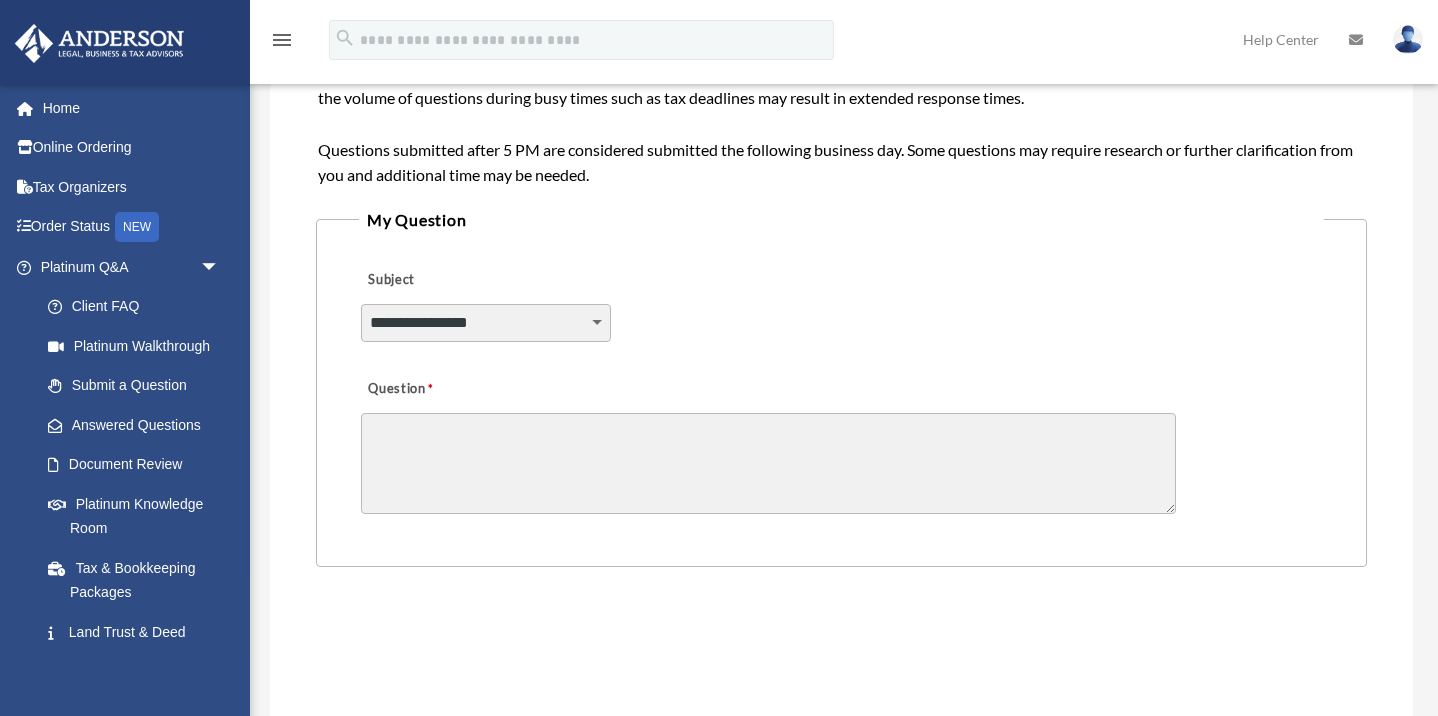 scroll, scrollTop: 417, scrollLeft: 0, axis: vertical 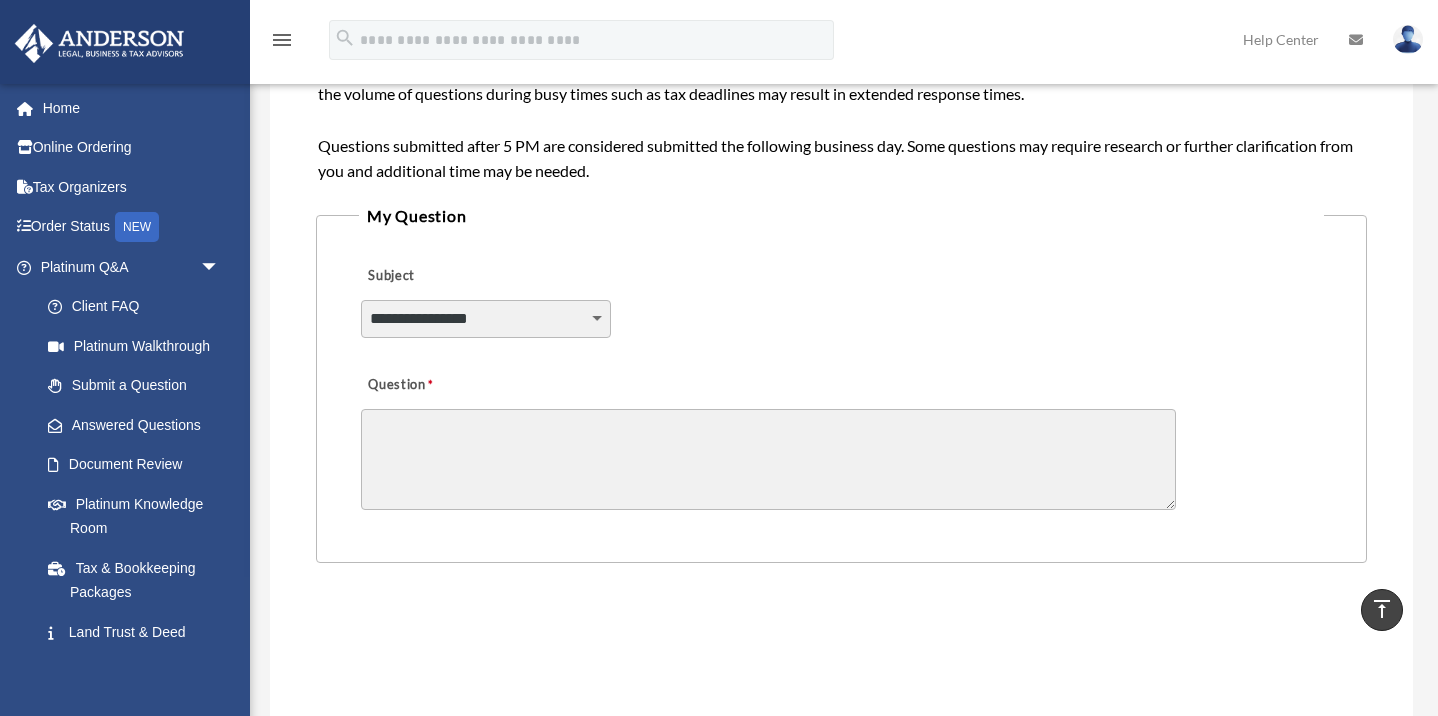 click on "**********" at bounding box center (486, 319) 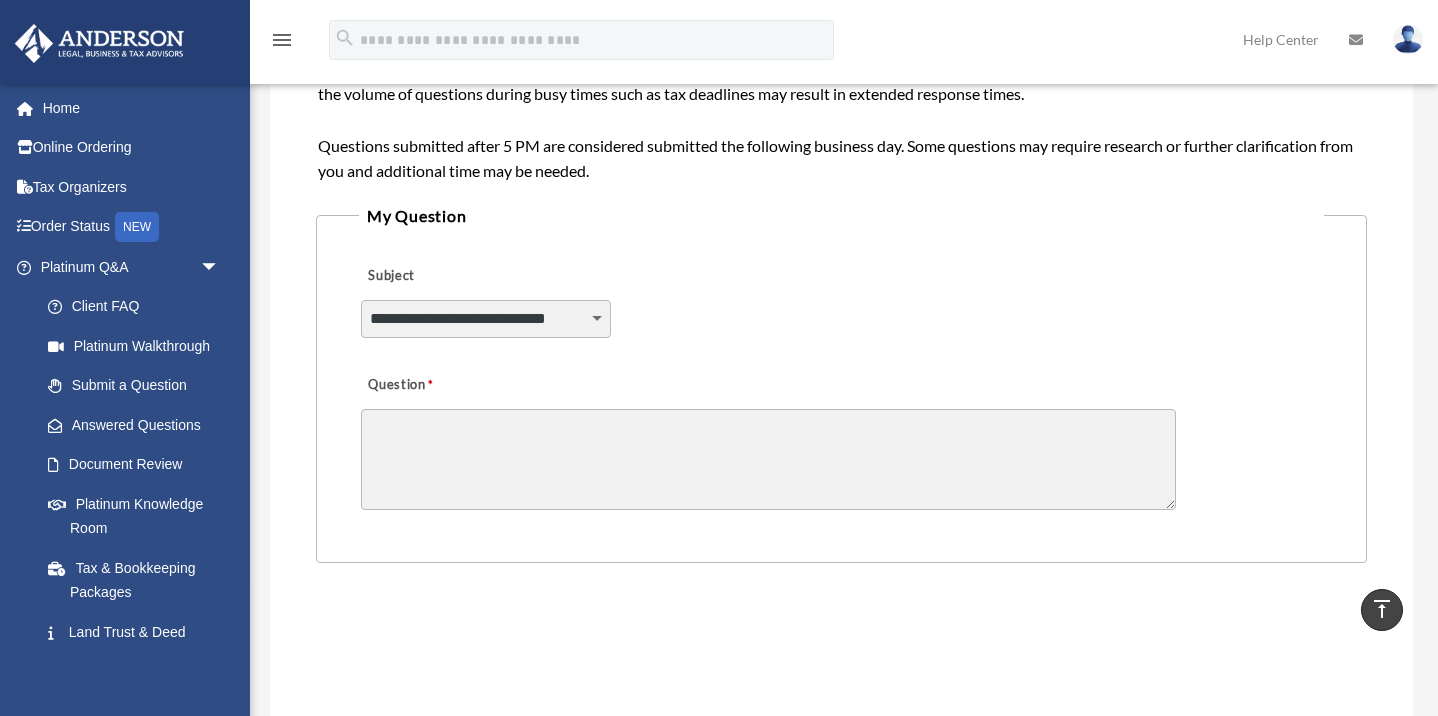 click on "Question" at bounding box center (768, 459) 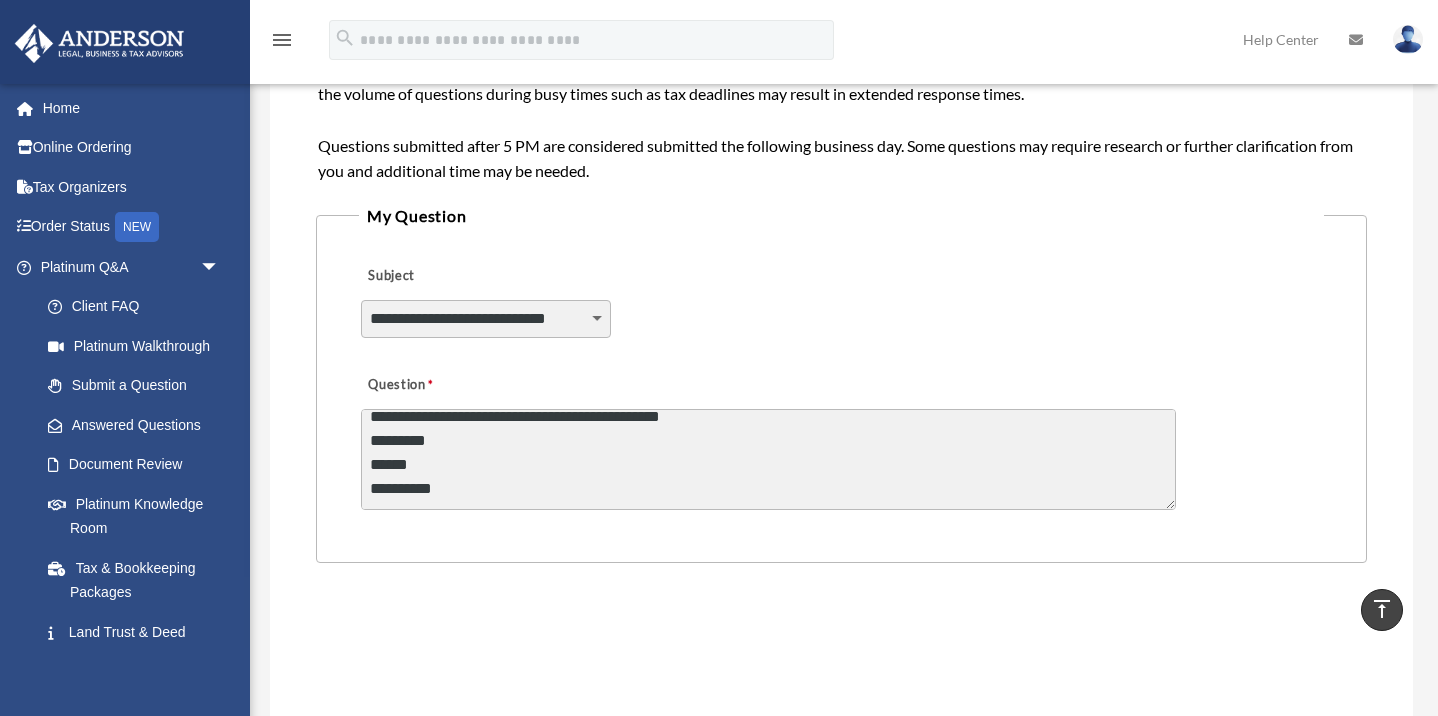 scroll, scrollTop: 109, scrollLeft: 0, axis: vertical 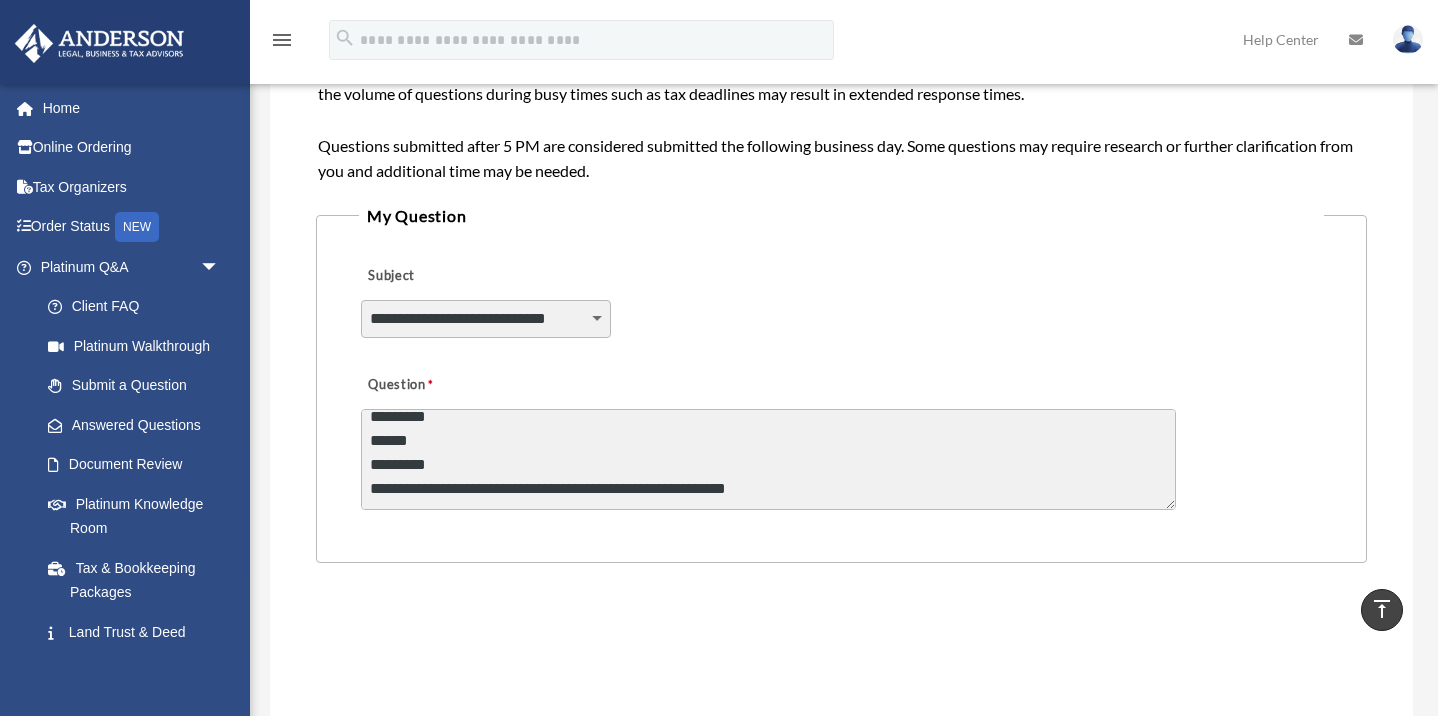 click on "**********" at bounding box center (768, 459) 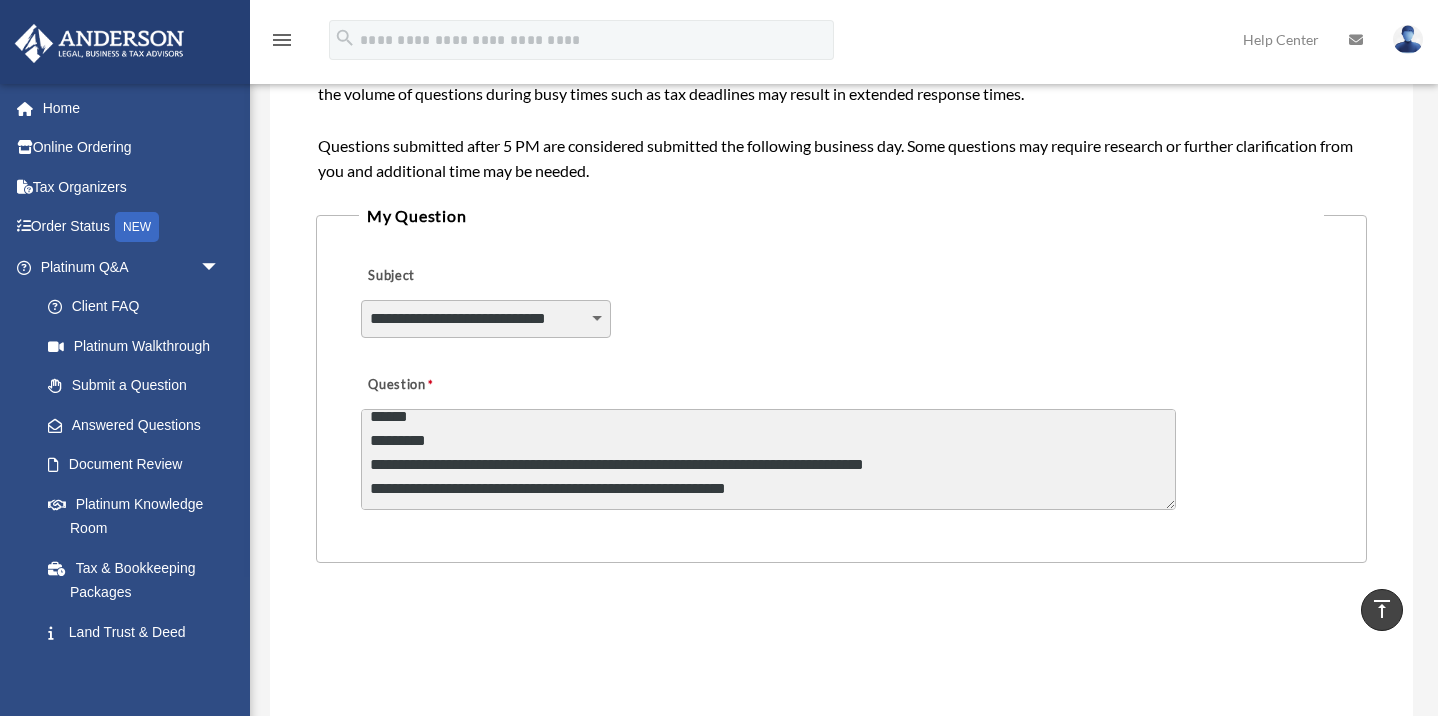 scroll, scrollTop: 133, scrollLeft: 0, axis: vertical 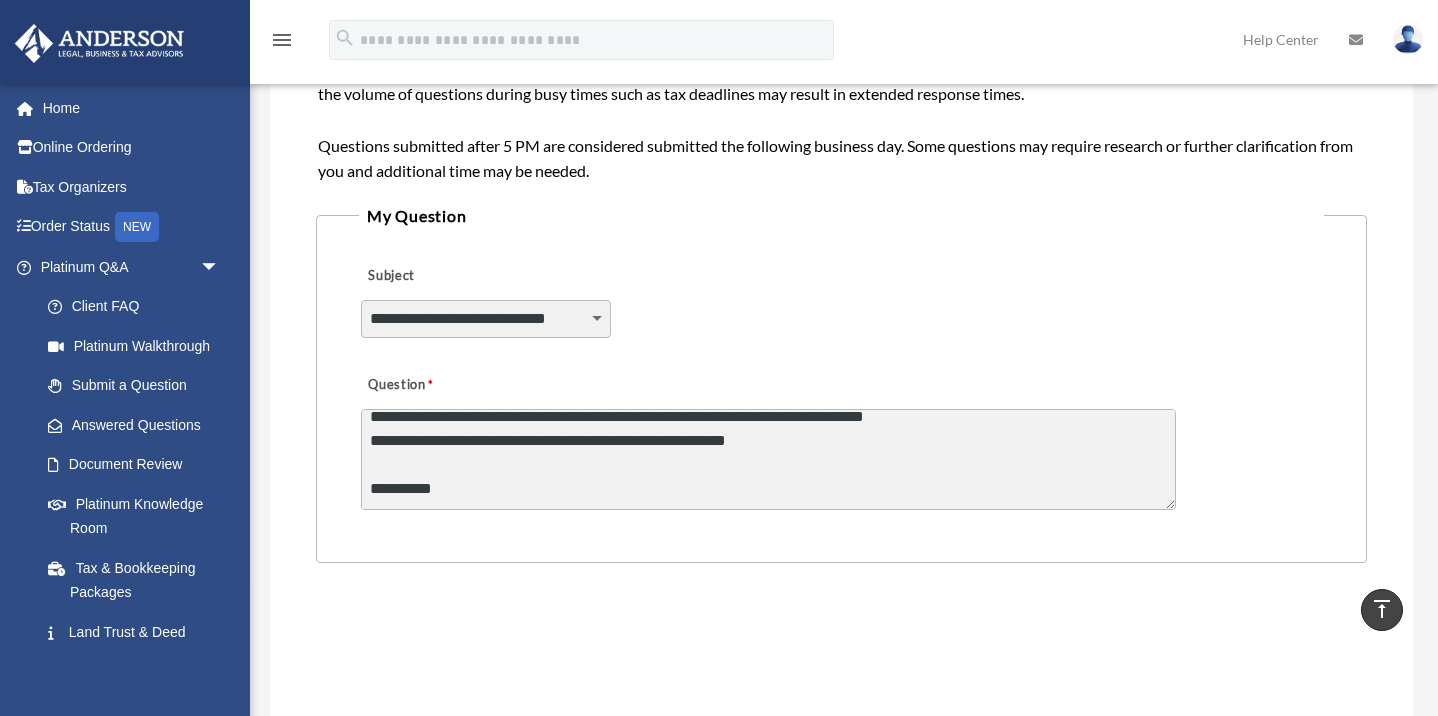 type on "**********" 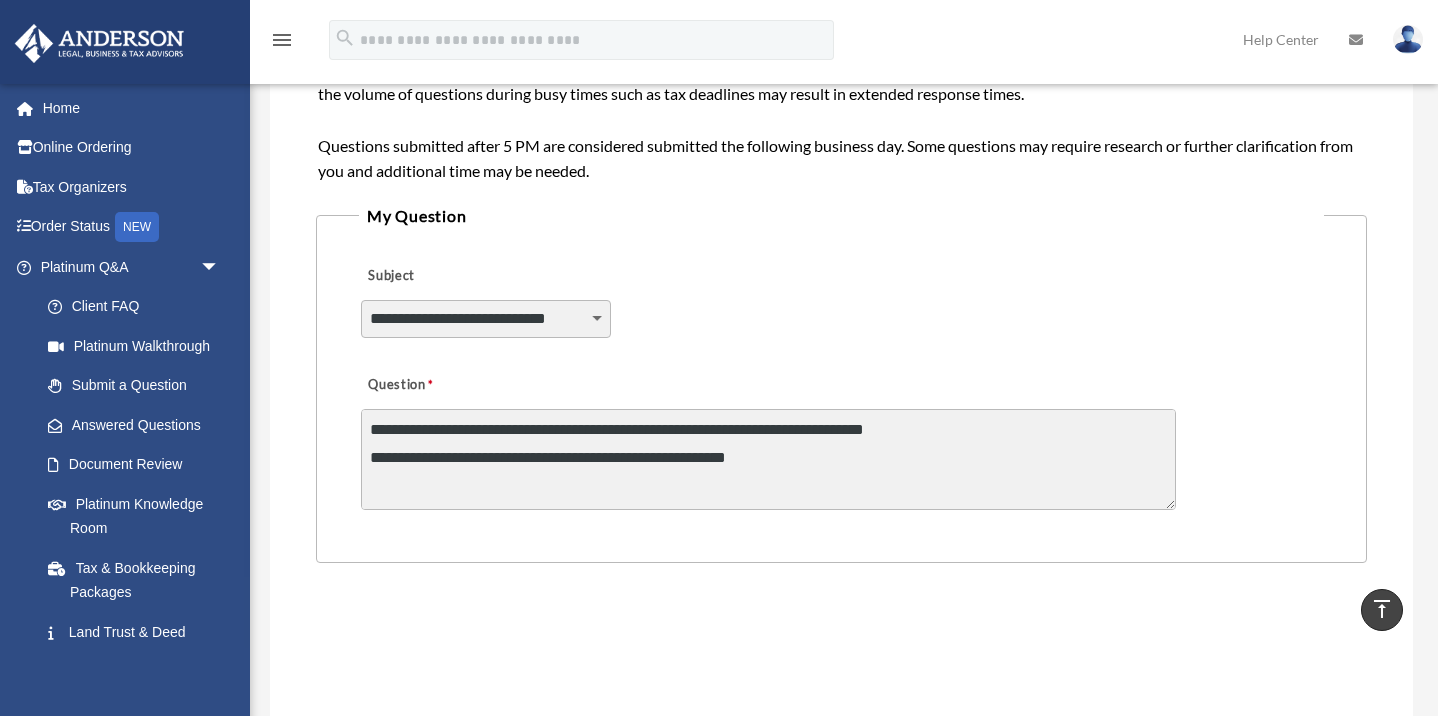 scroll, scrollTop: 196, scrollLeft: 0, axis: vertical 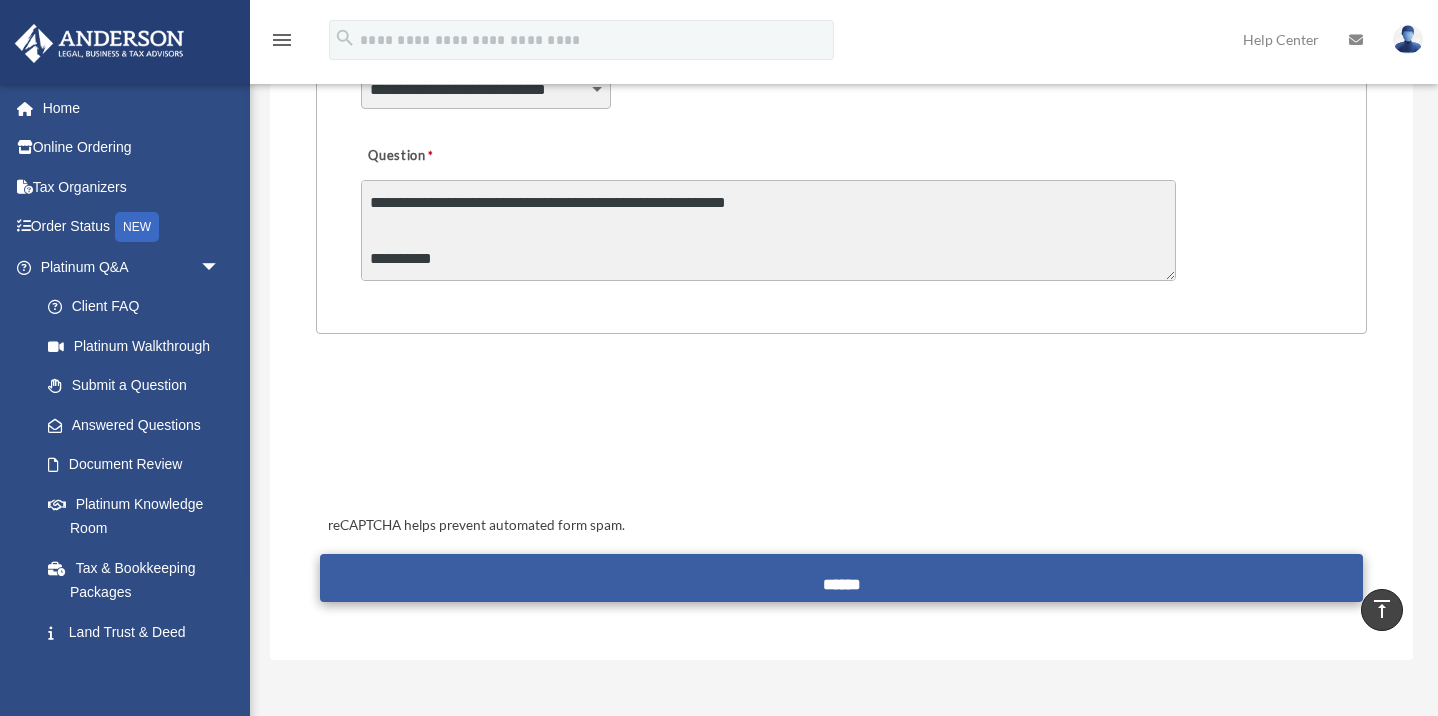 click on "******" at bounding box center [842, 578] 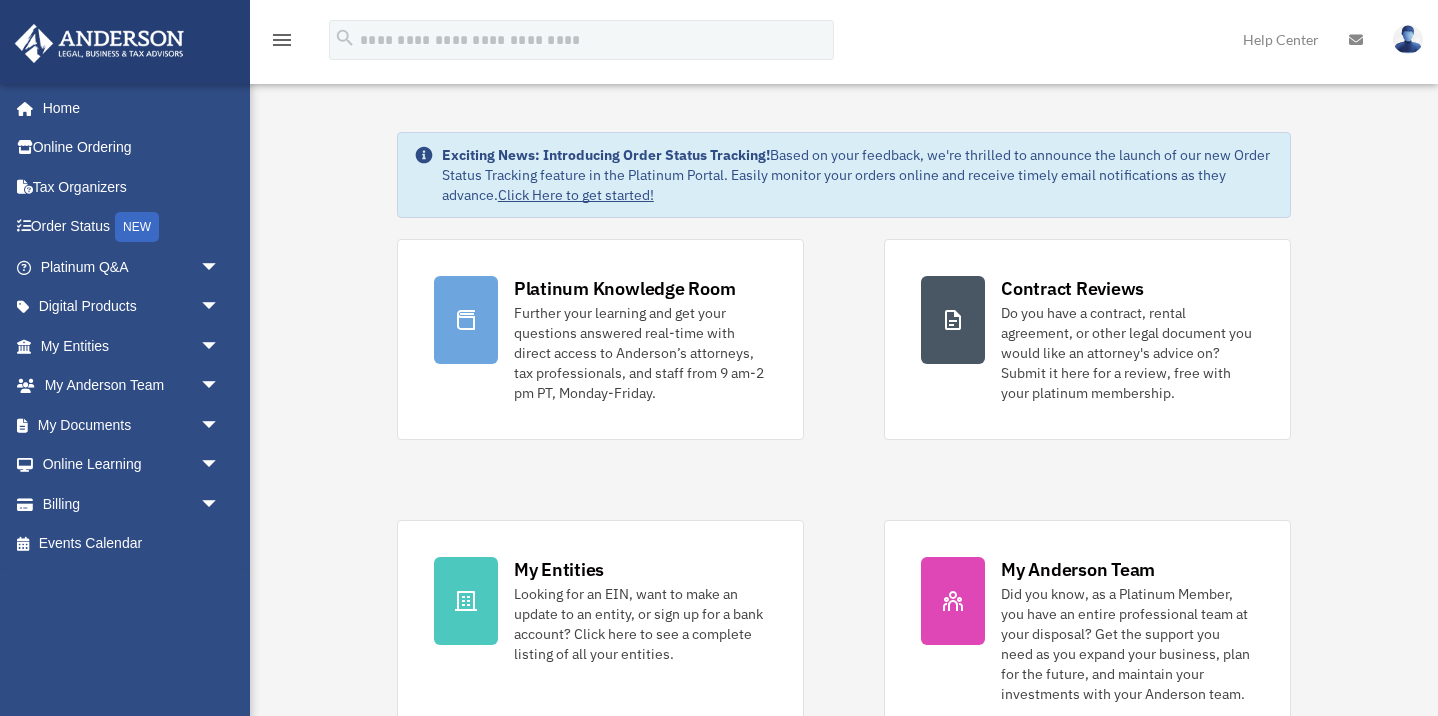 scroll, scrollTop: 0, scrollLeft: 0, axis: both 